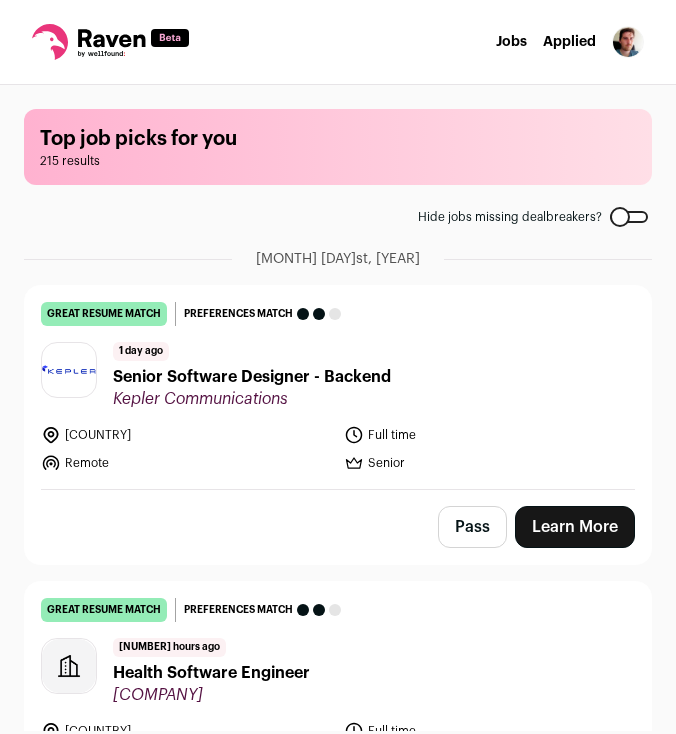 scroll, scrollTop: 0, scrollLeft: 0, axis: both 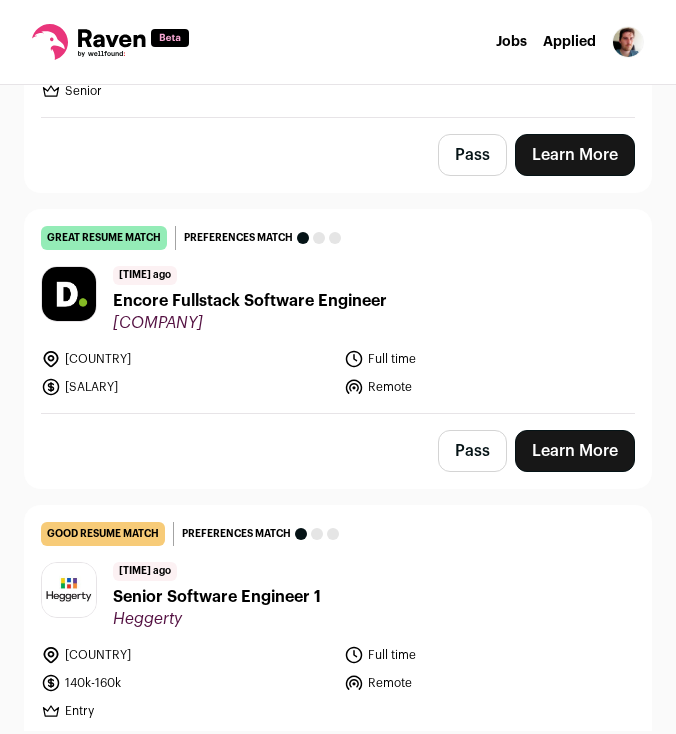 click on "Encore Fullstack Software Engineer" at bounding box center (250, 301) 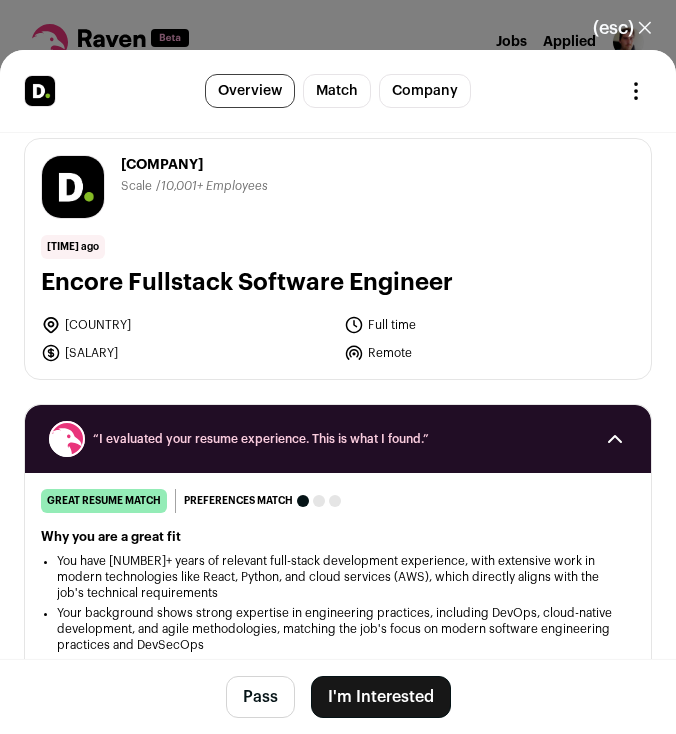 scroll, scrollTop: 20, scrollLeft: 0, axis: vertical 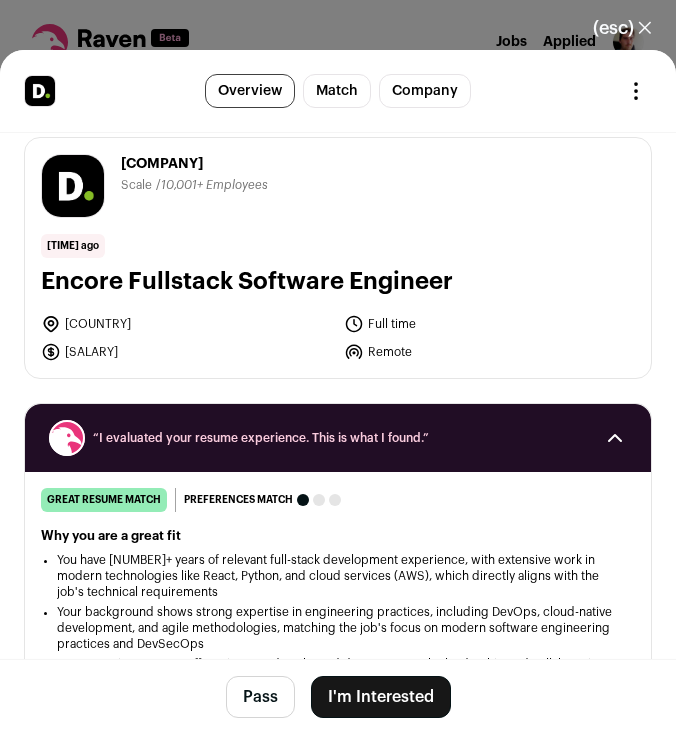 click on "(esc) ✕" at bounding box center [622, 28] 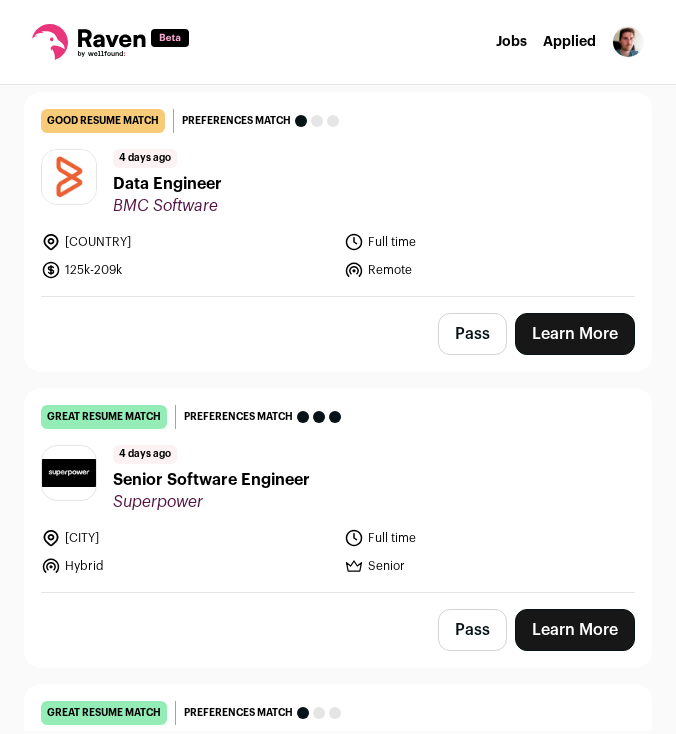 scroll, scrollTop: 5821, scrollLeft: 0, axis: vertical 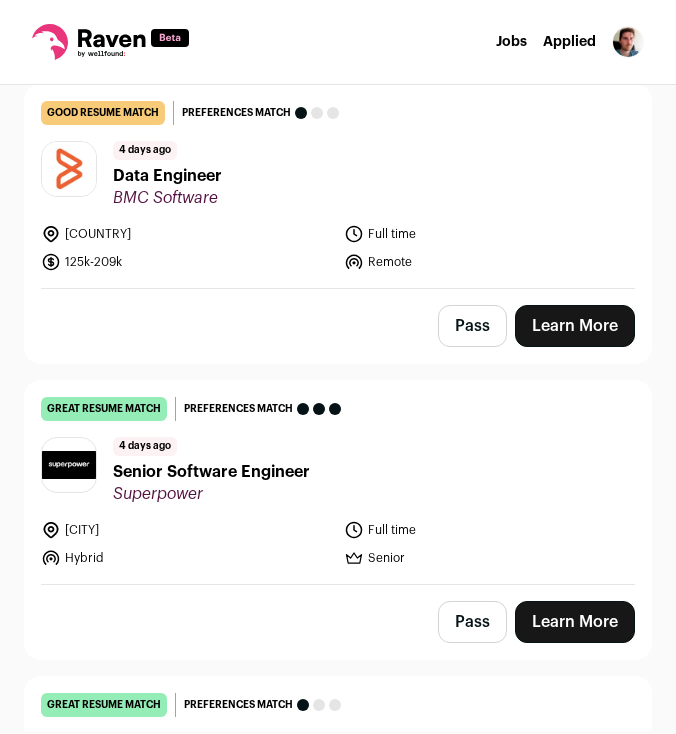 click on "Senior Software Engineer" at bounding box center (211, 472) 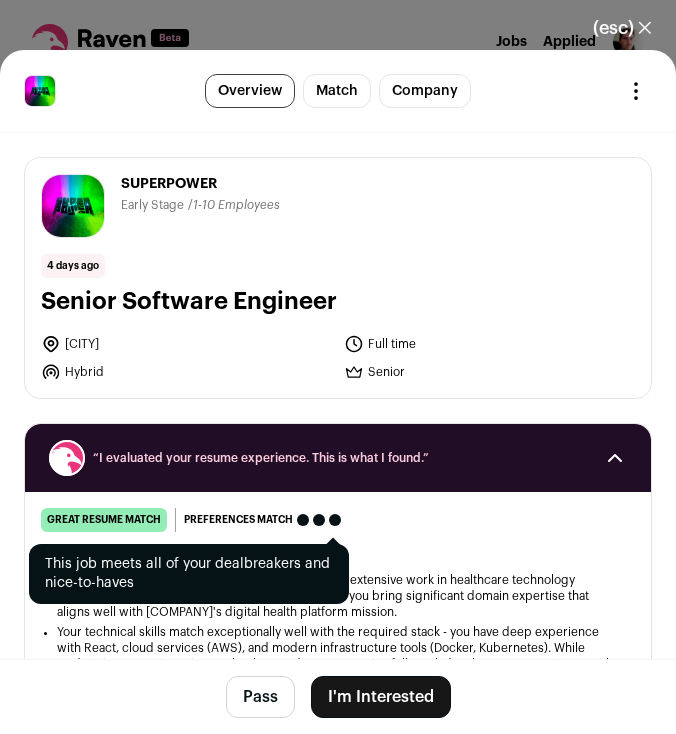scroll, scrollTop: 4, scrollLeft: 0, axis: vertical 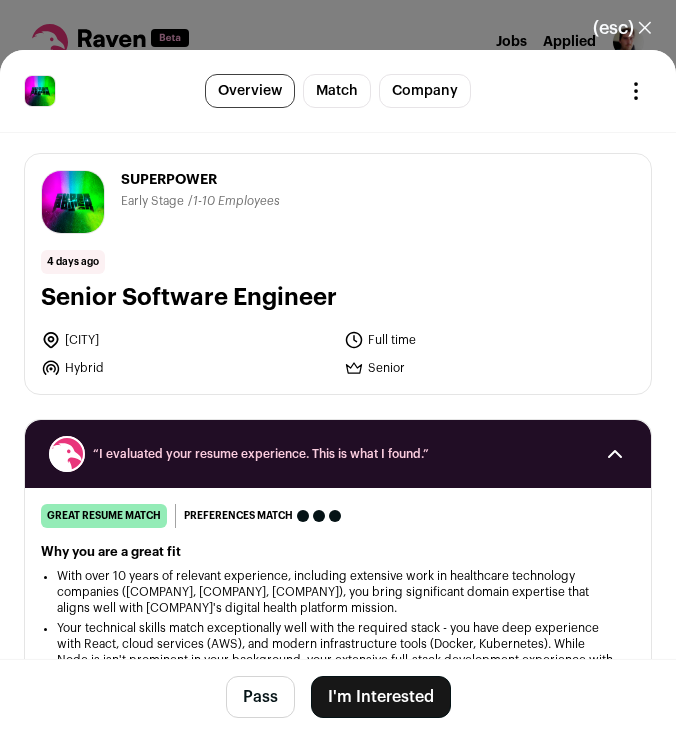 click on "I'm Interested" at bounding box center [381, 697] 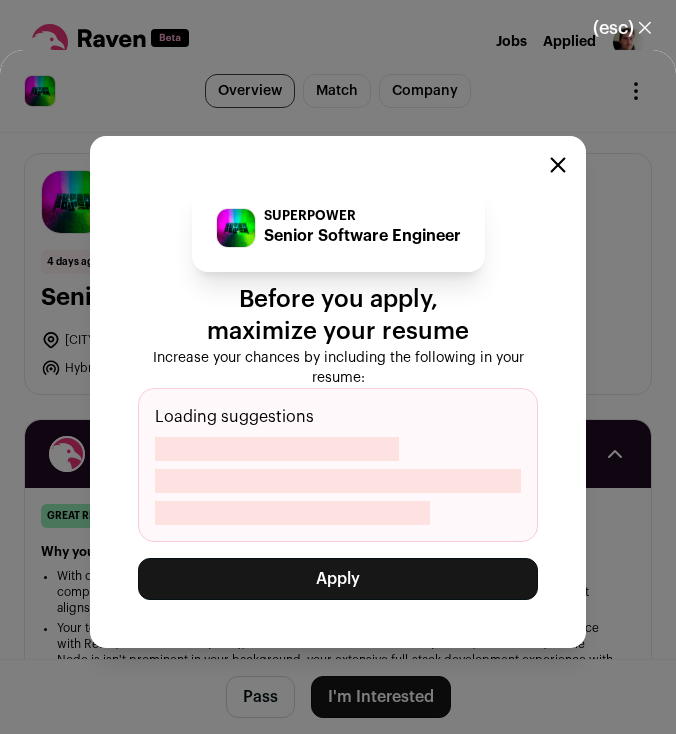 click at bounding box center (558, 165) 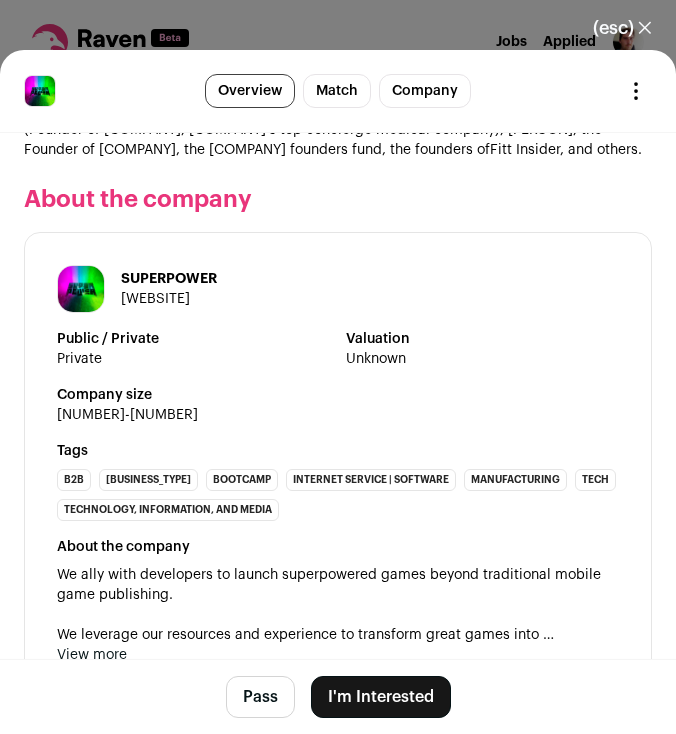 scroll, scrollTop: 2863, scrollLeft: 0, axis: vertical 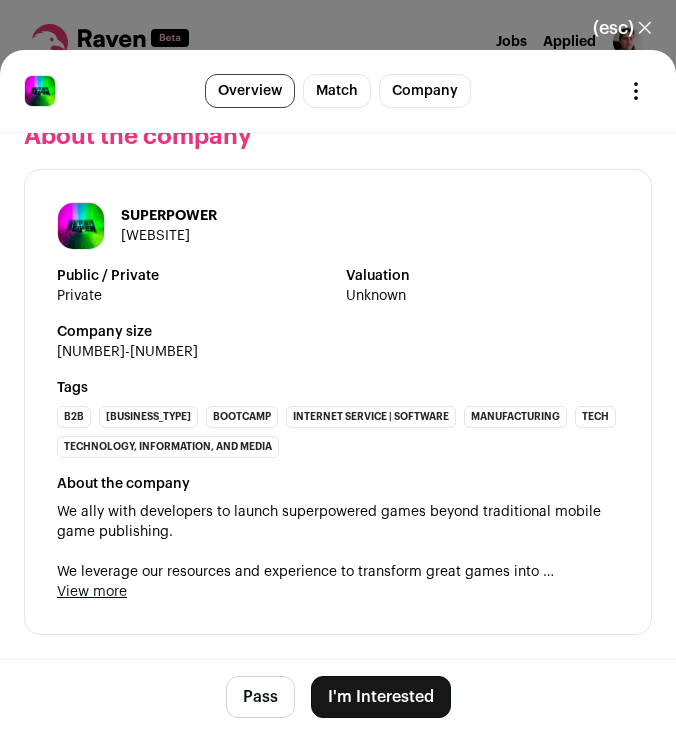 click on "I'm Interested" at bounding box center (381, 697) 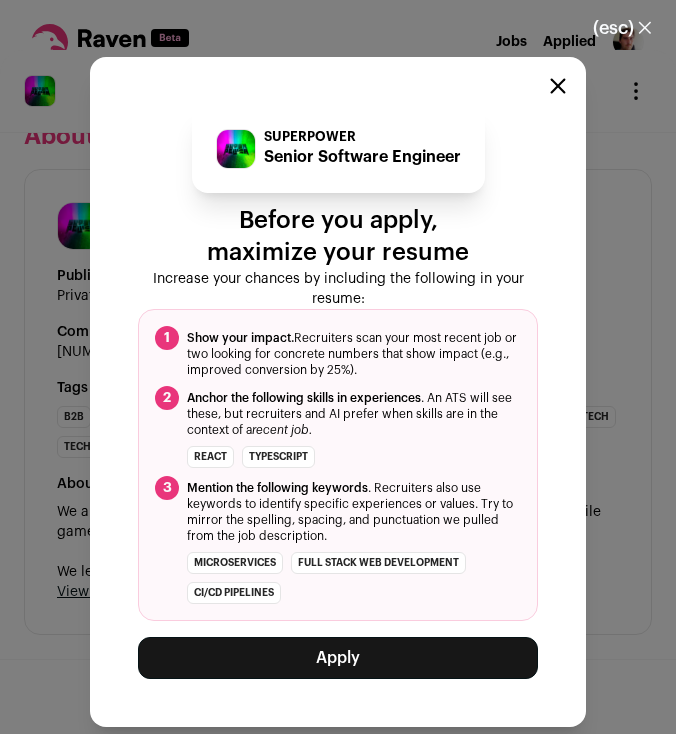 click on "Apply" at bounding box center (338, 658) 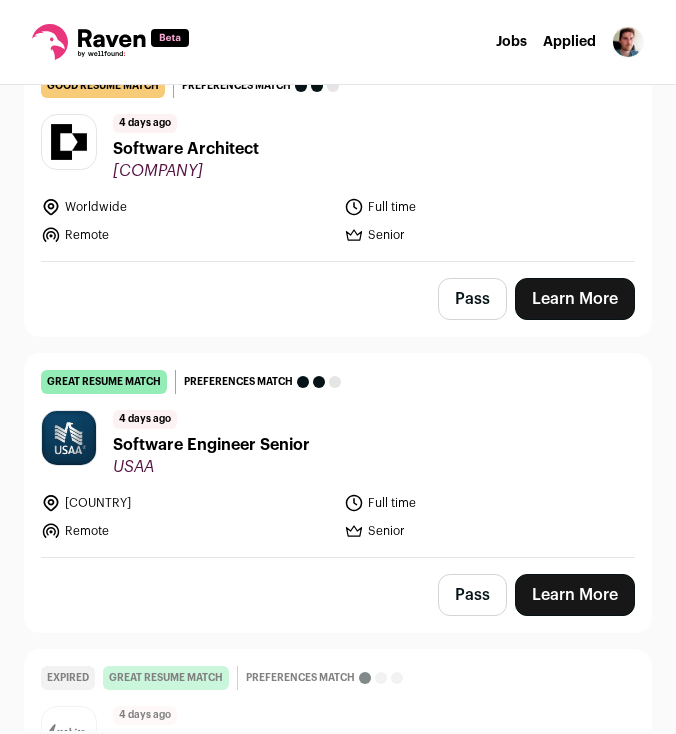 scroll, scrollTop: 6971, scrollLeft: 0, axis: vertical 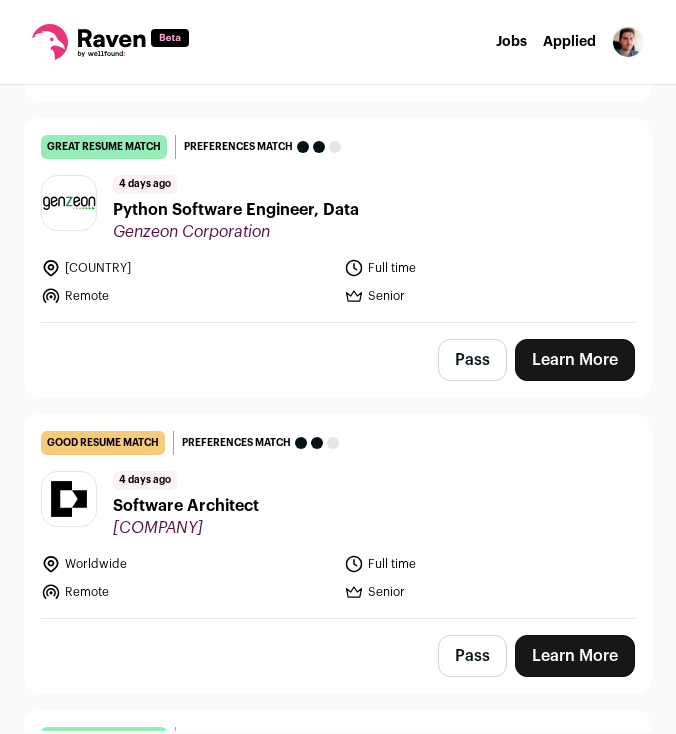 click on "Python Software Engineer, Data" at bounding box center [236, 210] 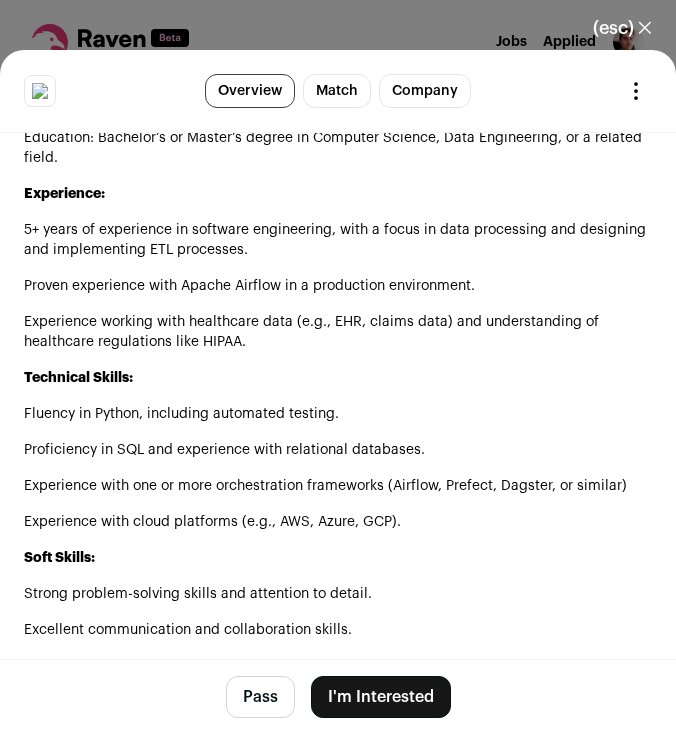 scroll, scrollTop: 2044, scrollLeft: 0, axis: vertical 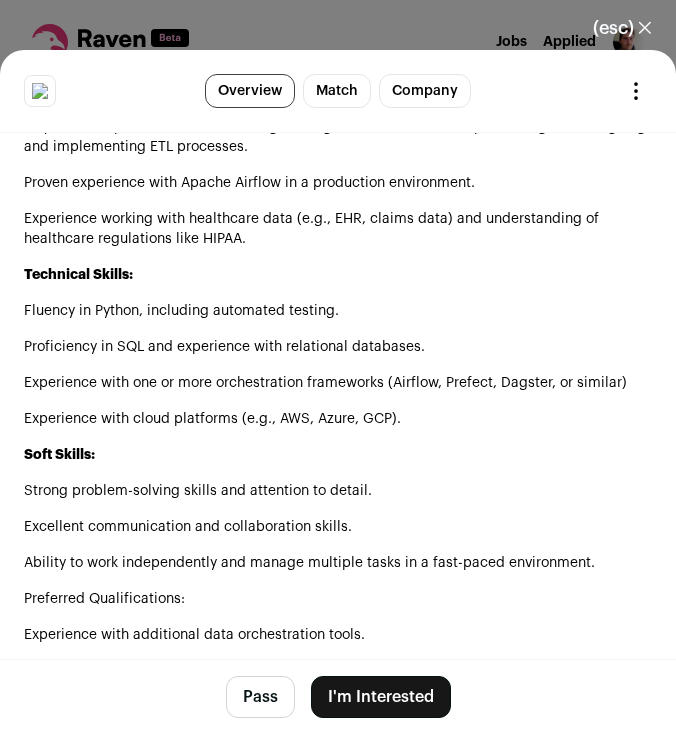 click on "I'm Interested" at bounding box center [381, 697] 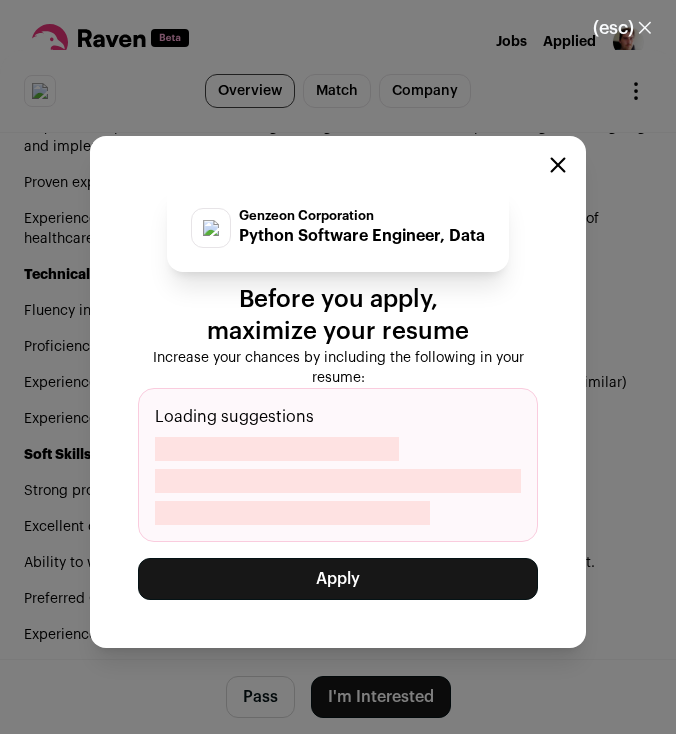 click on "Apply" at bounding box center [338, 579] 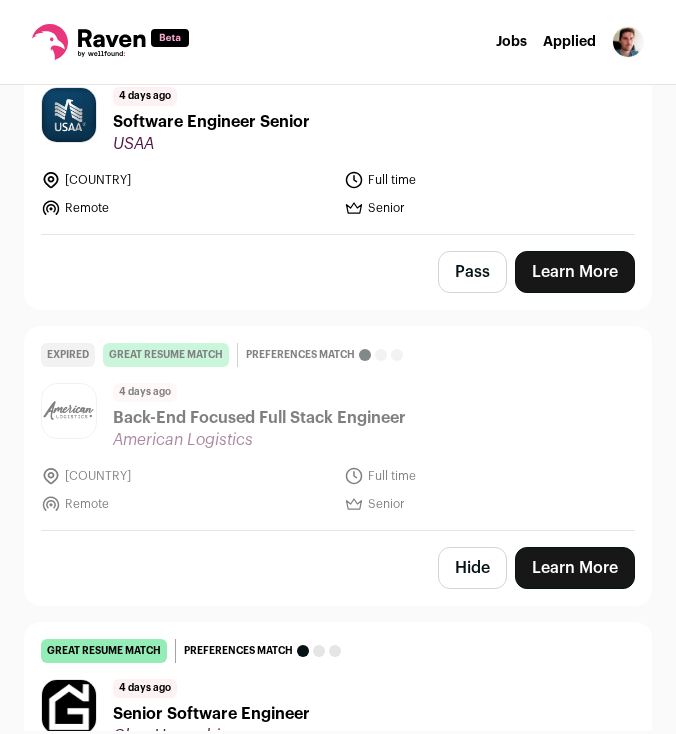 scroll, scrollTop: 7200, scrollLeft: 0, axis: vertical 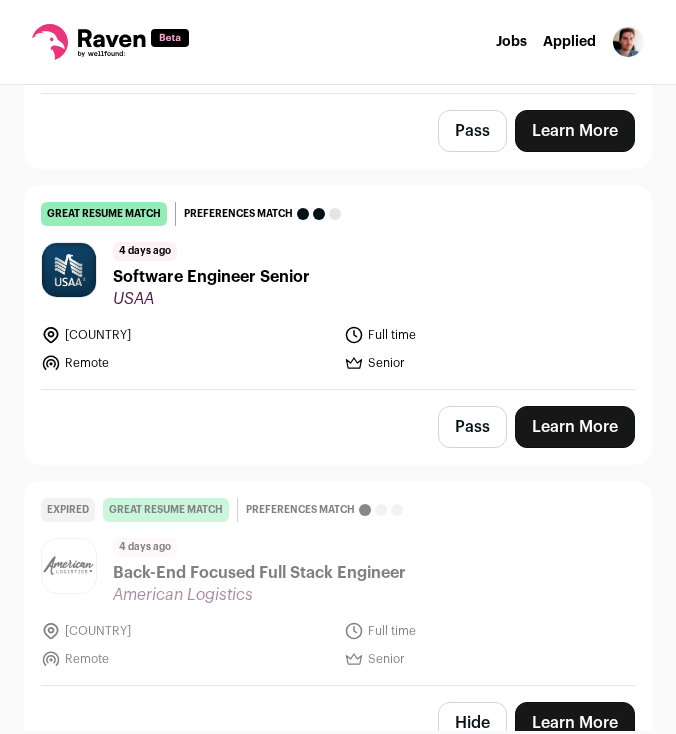 click on "Software Engineer Senior" at bounding box center (211, 277) 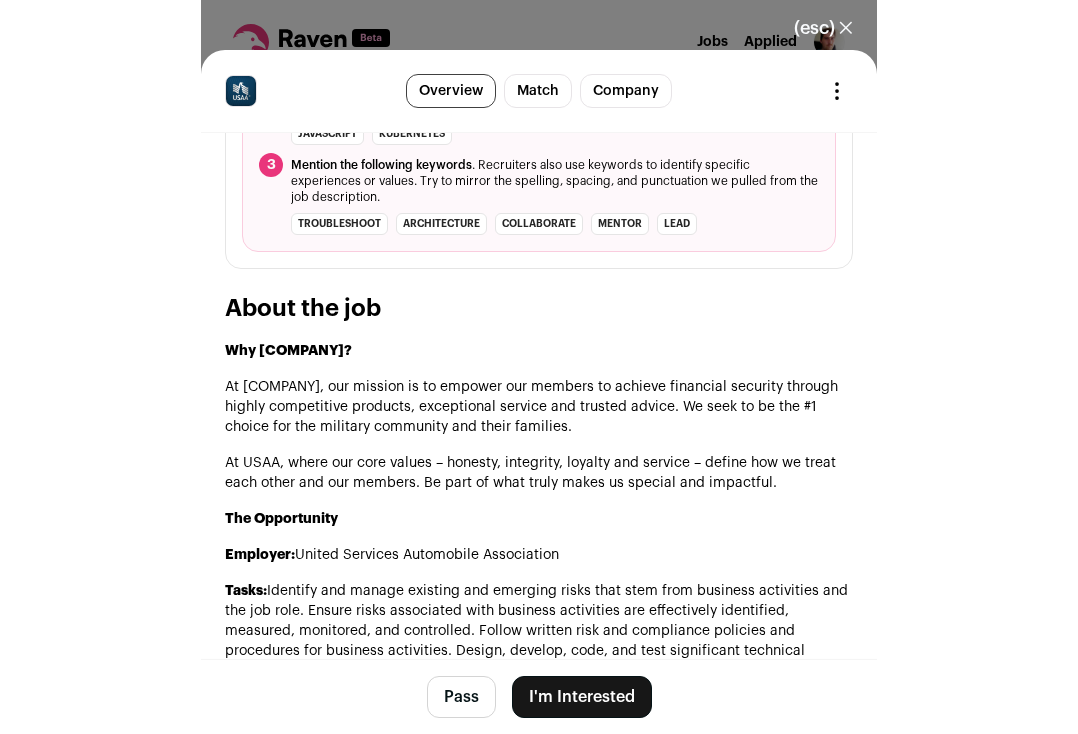 scroll, scrollTop: 1520, scrollLeft: 0, axis: vertical 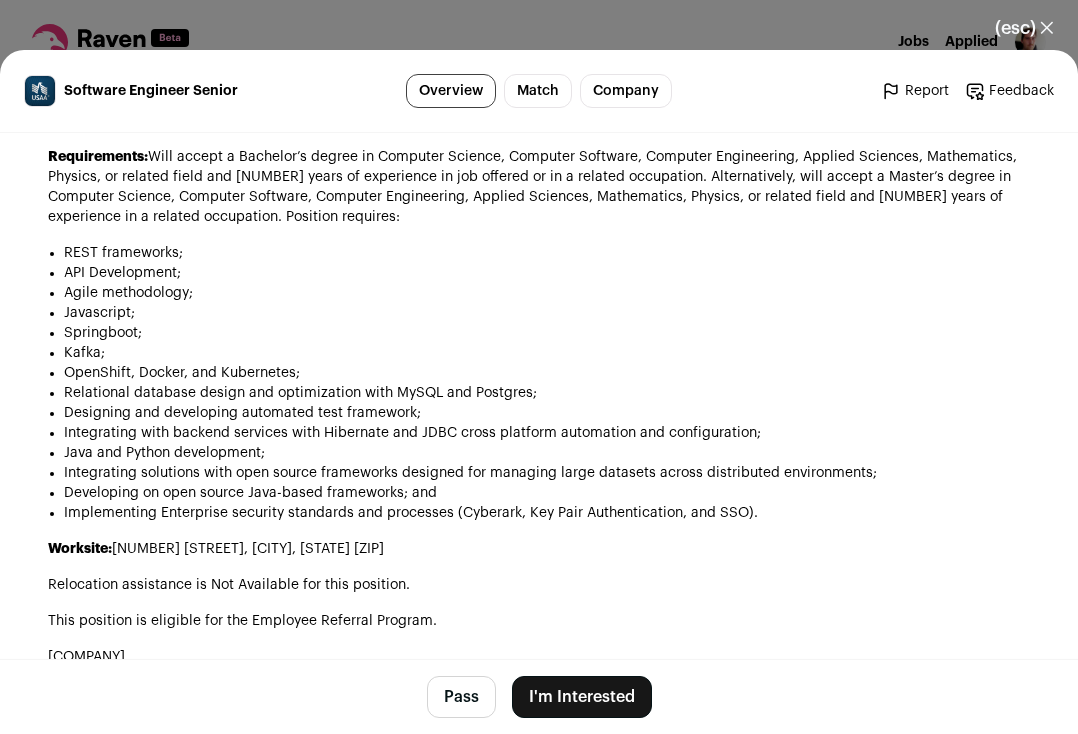 click on "(esc) ✕" at bounding box center (1024, 28) 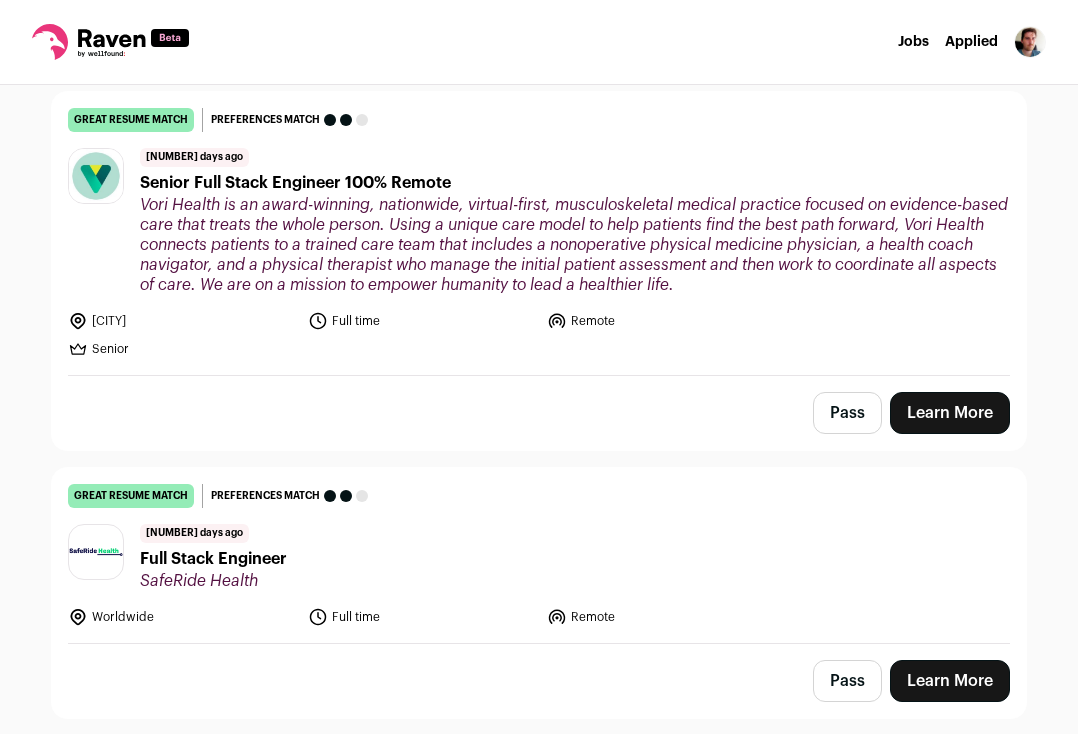 scroll, scrollTop: 19468, scrollLeft: 0, axis: vertical 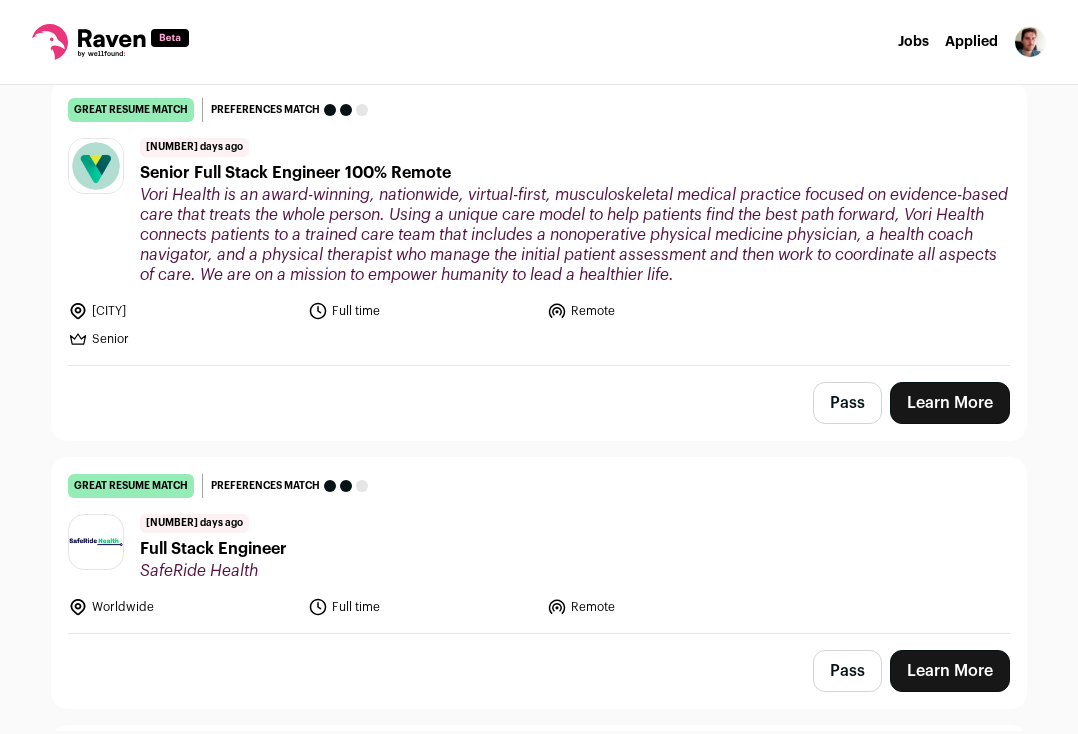 click on "Senior Full Stack Engineer 100% Remote" at bounding box center [575, 173] 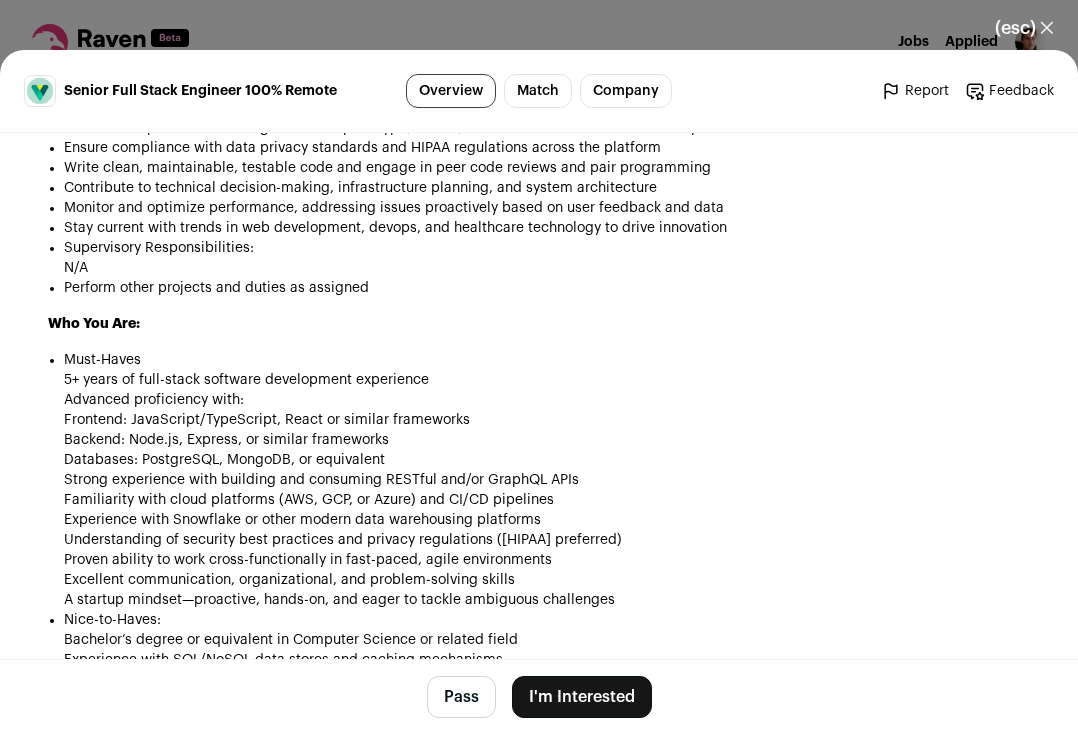 scroll, scrollTop: 1585, scrollLeft: 0, axis: vertical 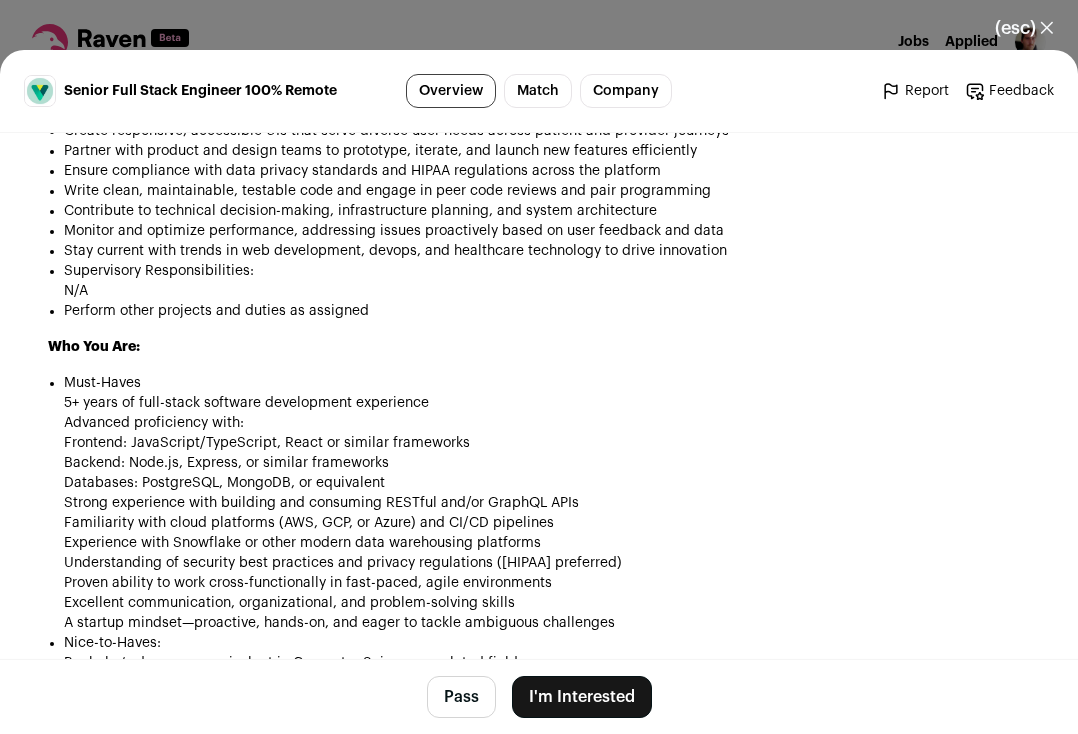 click on "I'm Interested" at bounding box center (582, 697) 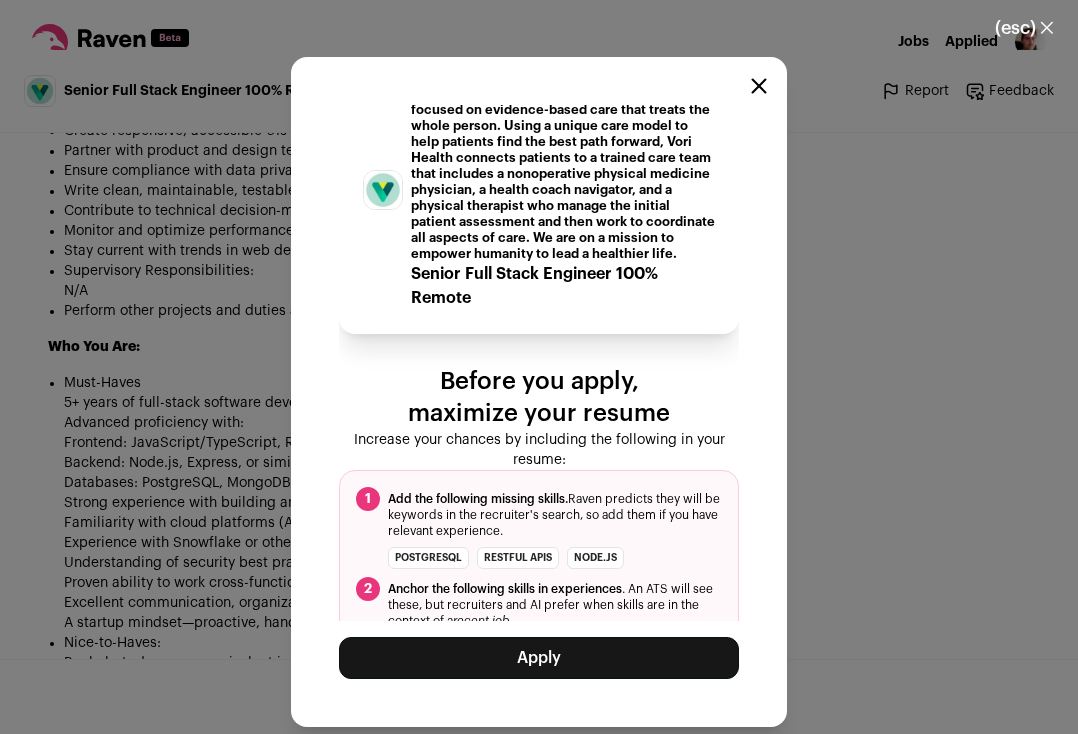 scroll, scrollTop: 67, scrollLeft: 0, axis: vertical 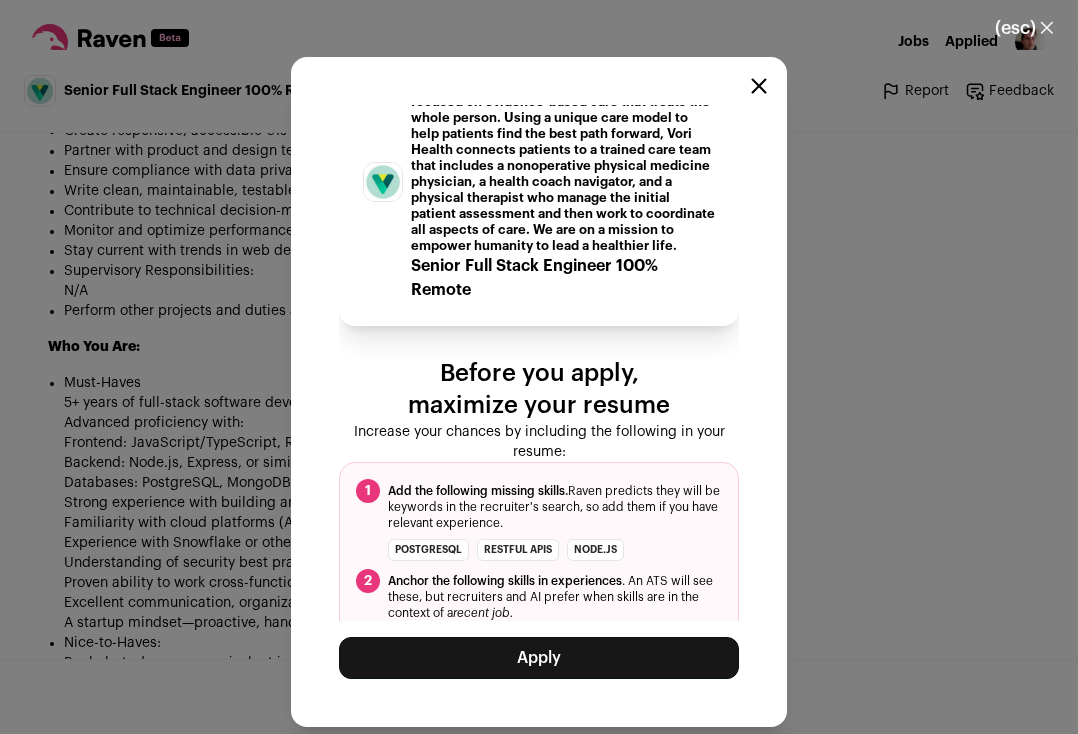 click on "Apply" at bounding box center [539, 658] 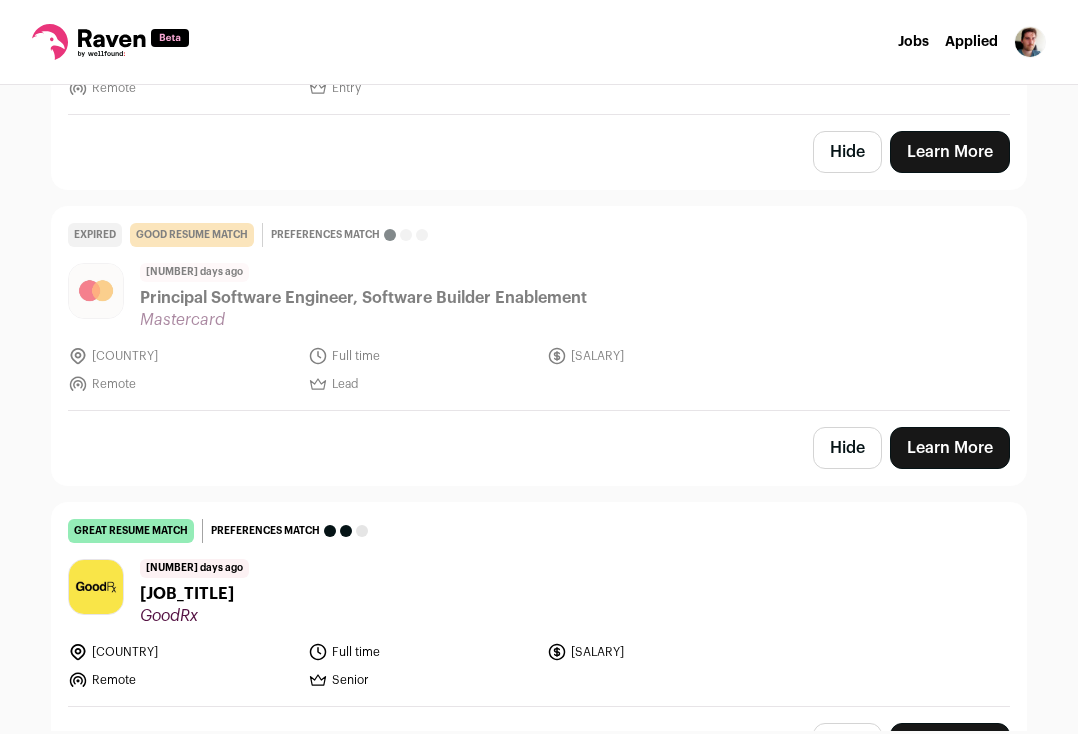 scroll, scrollTop: 22491, scrollLeft: 0, axis: vertical 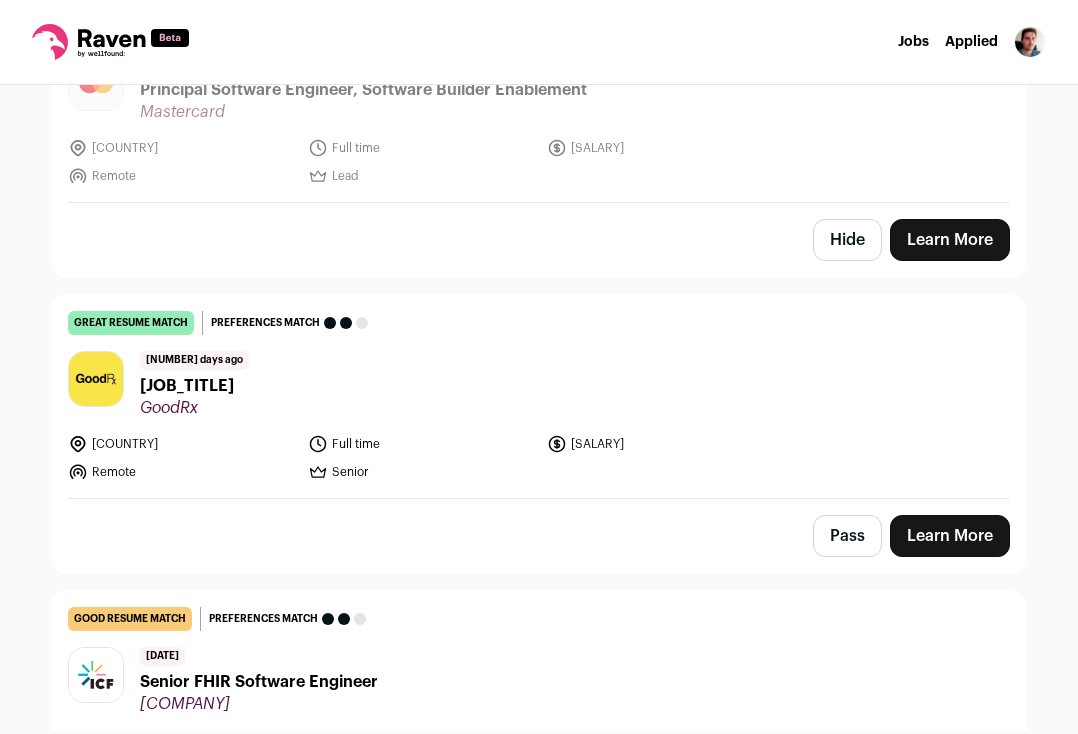 click on "Sr. Software Engineer" at bounding box center [194, 386] 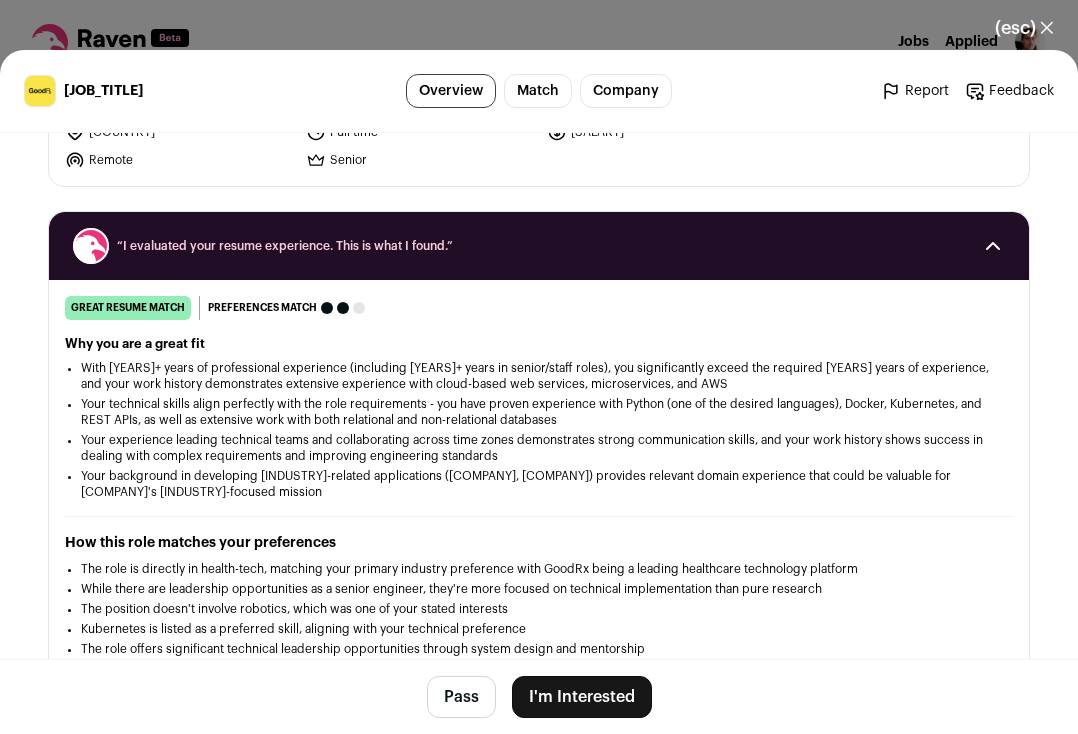 scroll, scrollTop: 218, scrollLeft: 0, axis: vertical 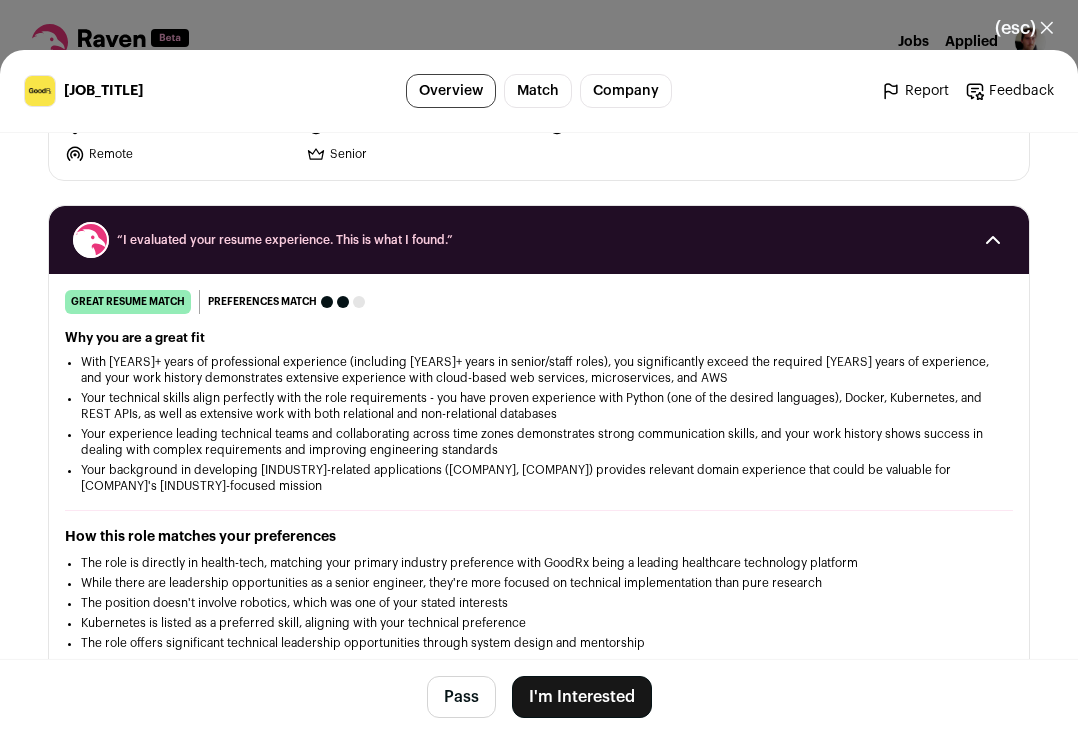 click on "I'm Interested" at bounding box center (582, 697) 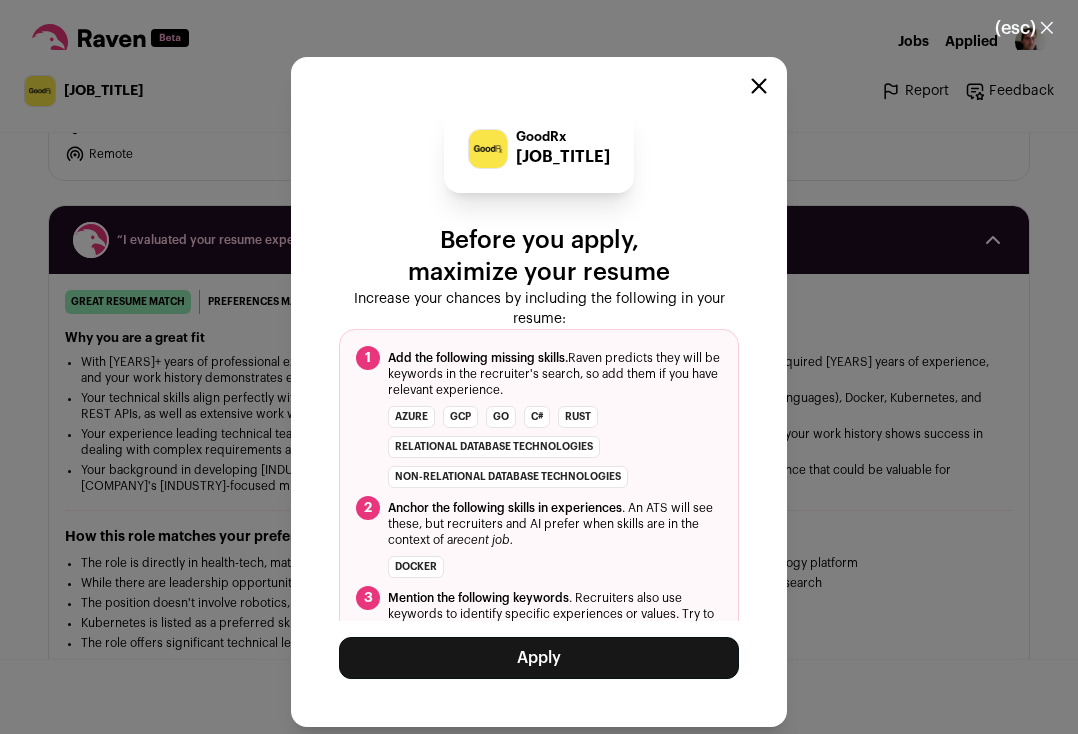 click on "Apply" at bounding box center [539, 658] 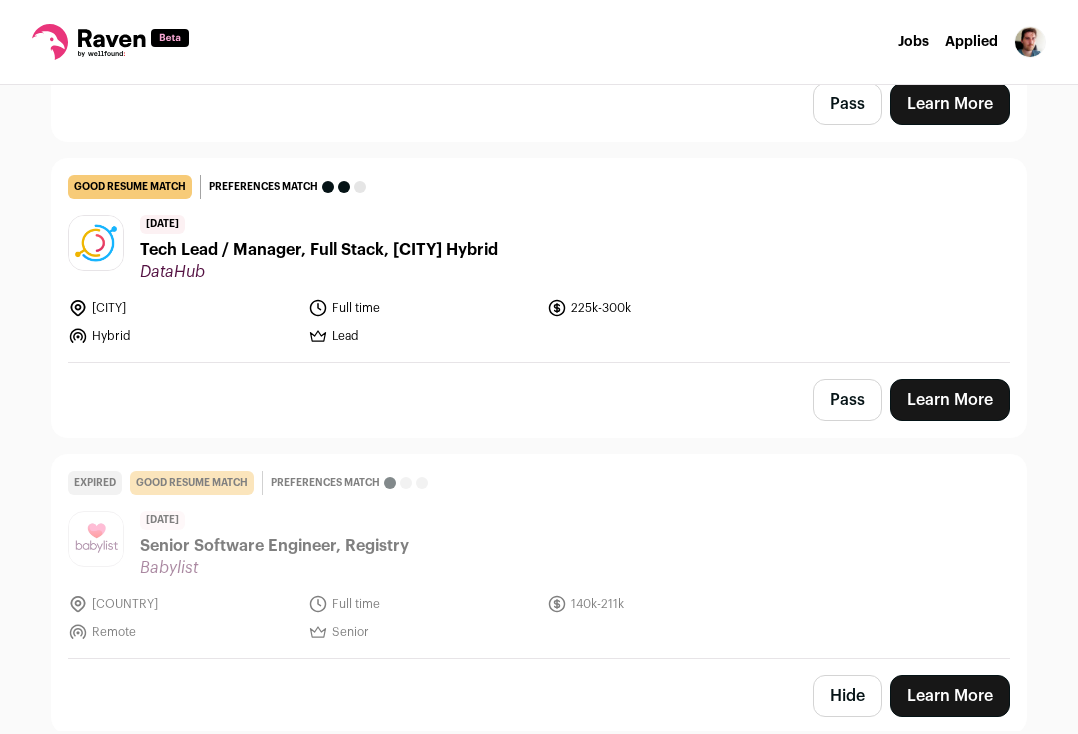 scroll, scrollTop: 23181, scrollLeft: 0, axis: vertical 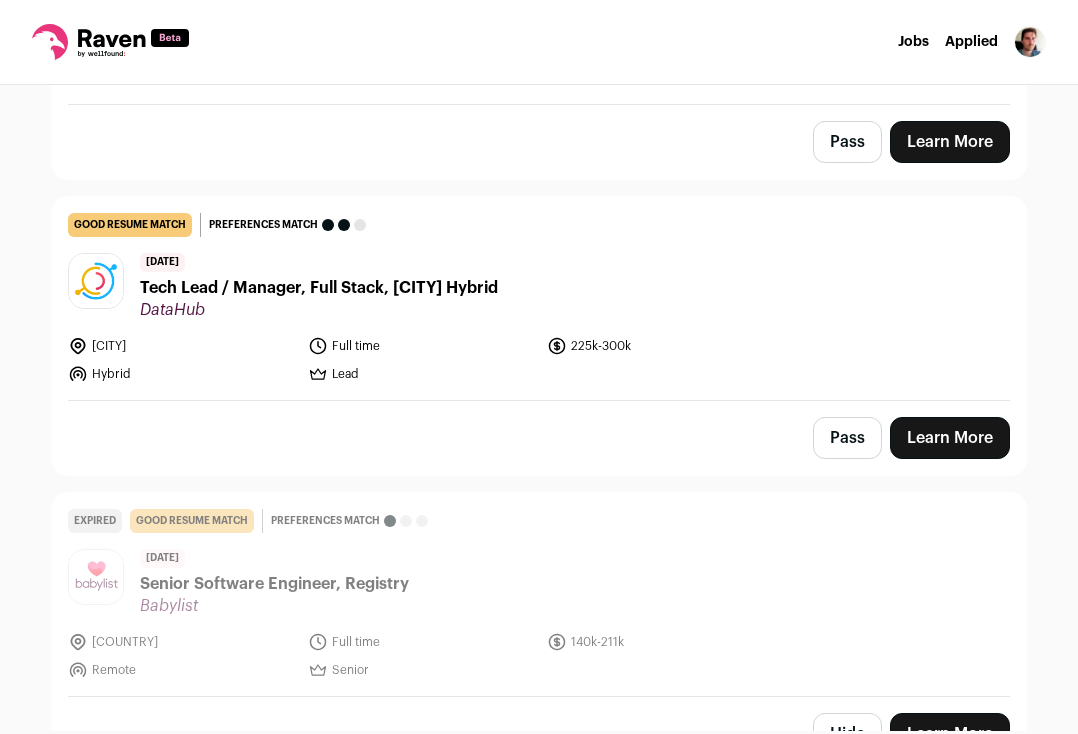 click on "Tech Lead / Manager, Full Stack, Bay Area Hybrid" at bounding box center [319, 288] 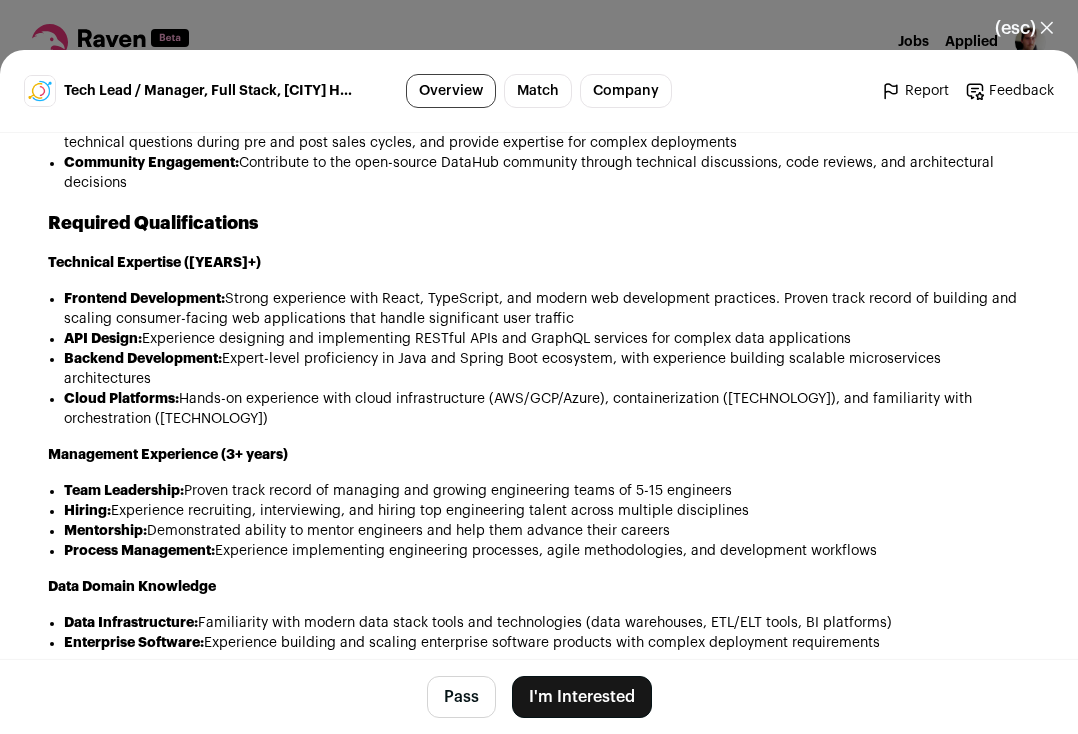 scroll, scrollTop: 2189, scrollLeft: 0, axis: vertical 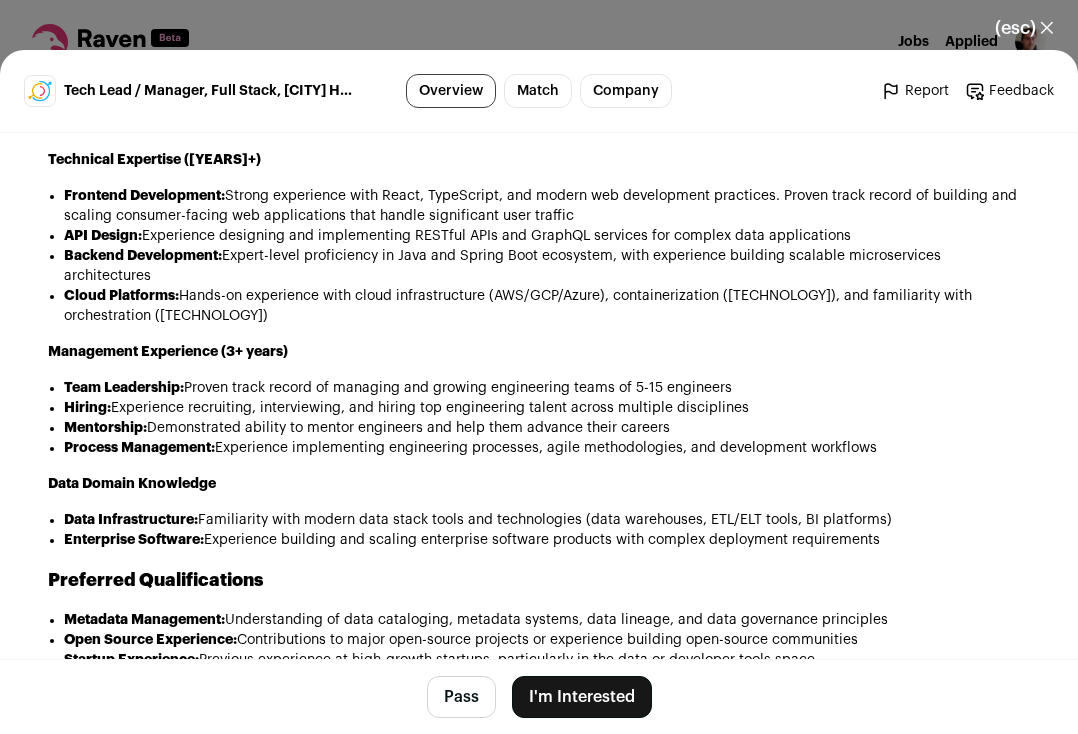 drag, startPoint x: 582, startPoint y: 369, endPoint x: 632, endPoint y: 466, distance: 109.128365 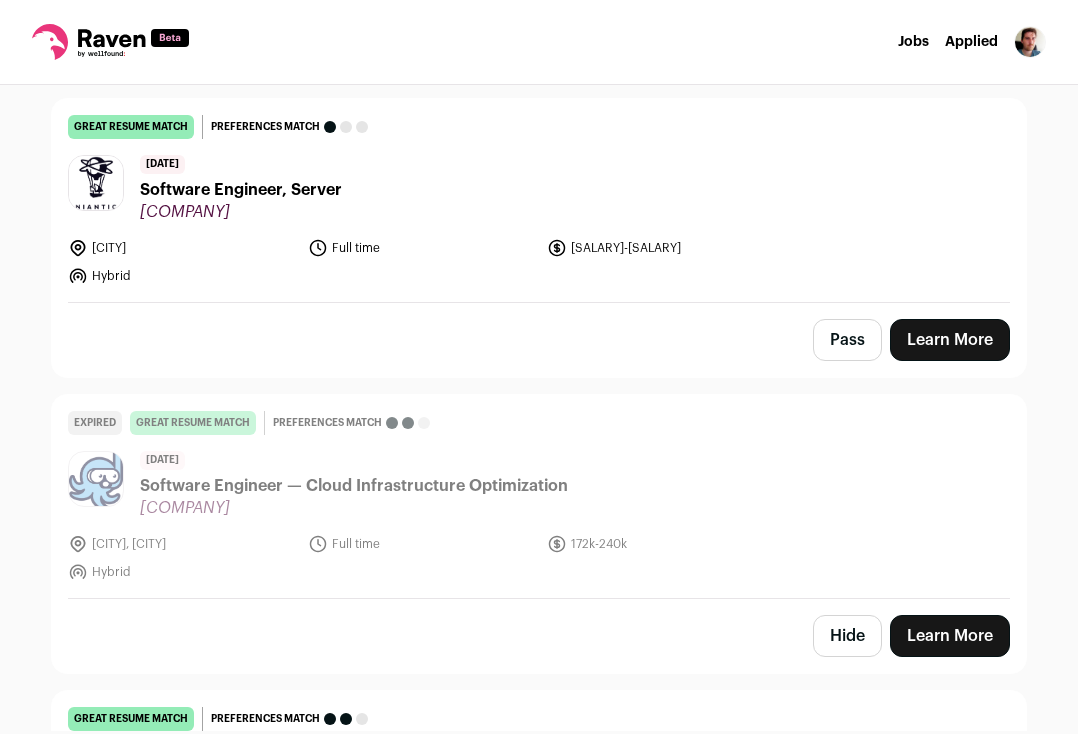 scroll, scrollTop: 24454, scrollLeft: 0, axis: vertical 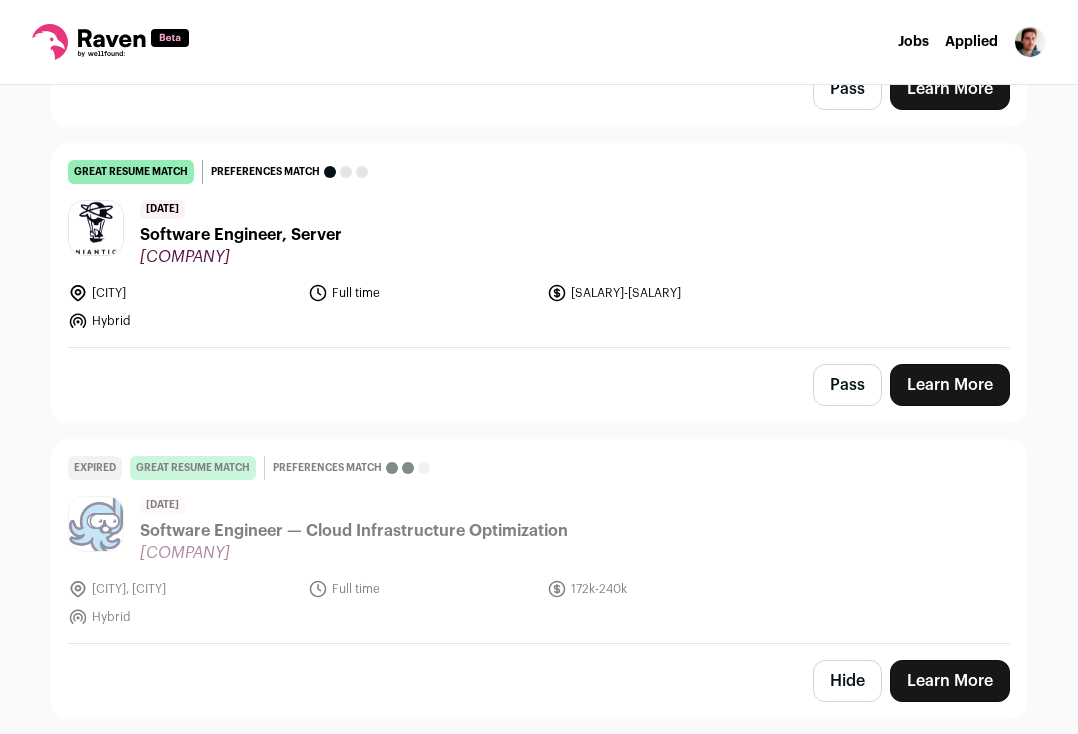 click on "Software Engineer, Server" at bounding box center [241, 235] 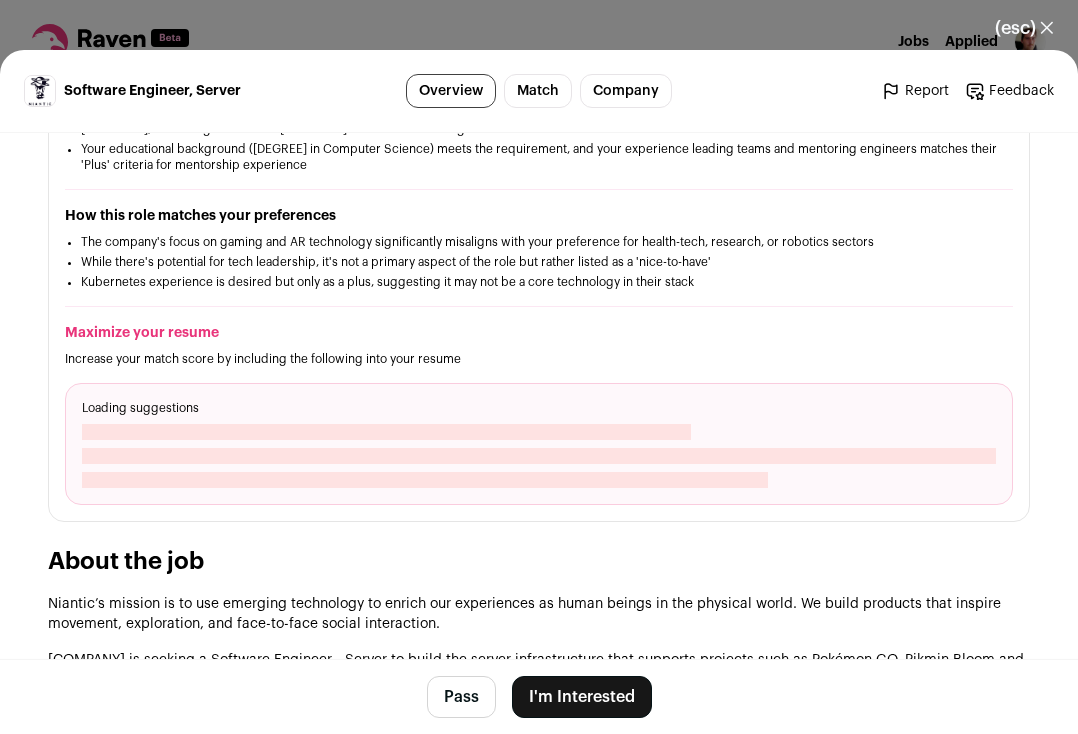 scroll, scrollTop: 0, scrollLeft: 0, axis: both 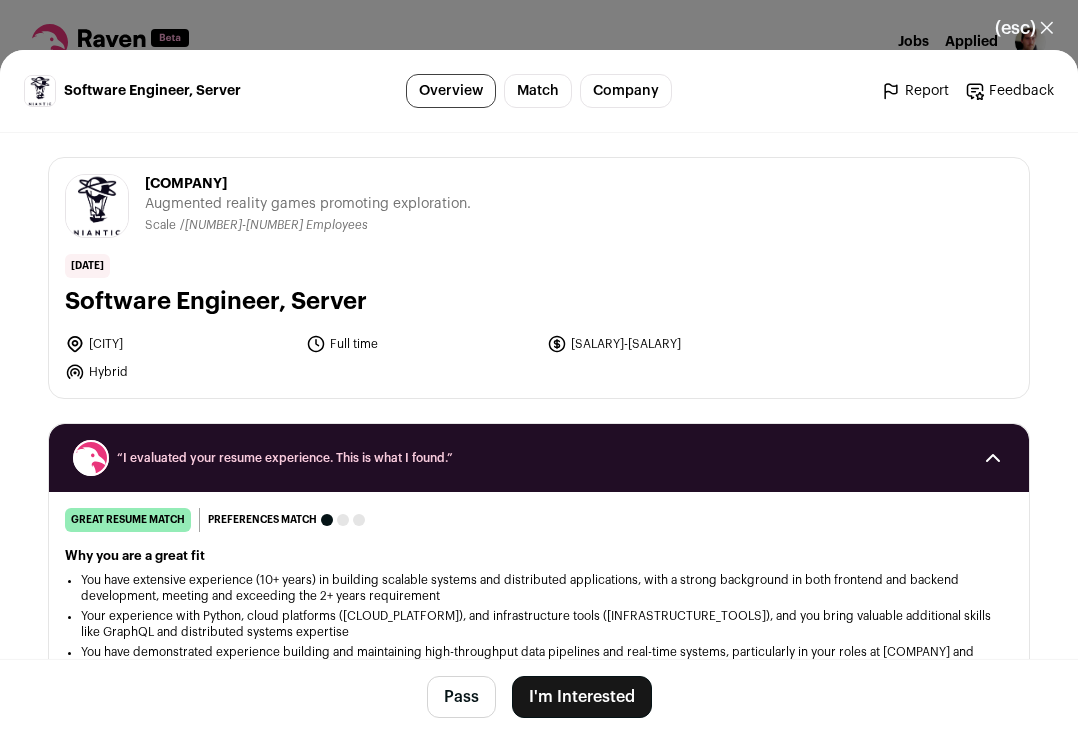 click on "Niantic" at bounding box center (308, 184) 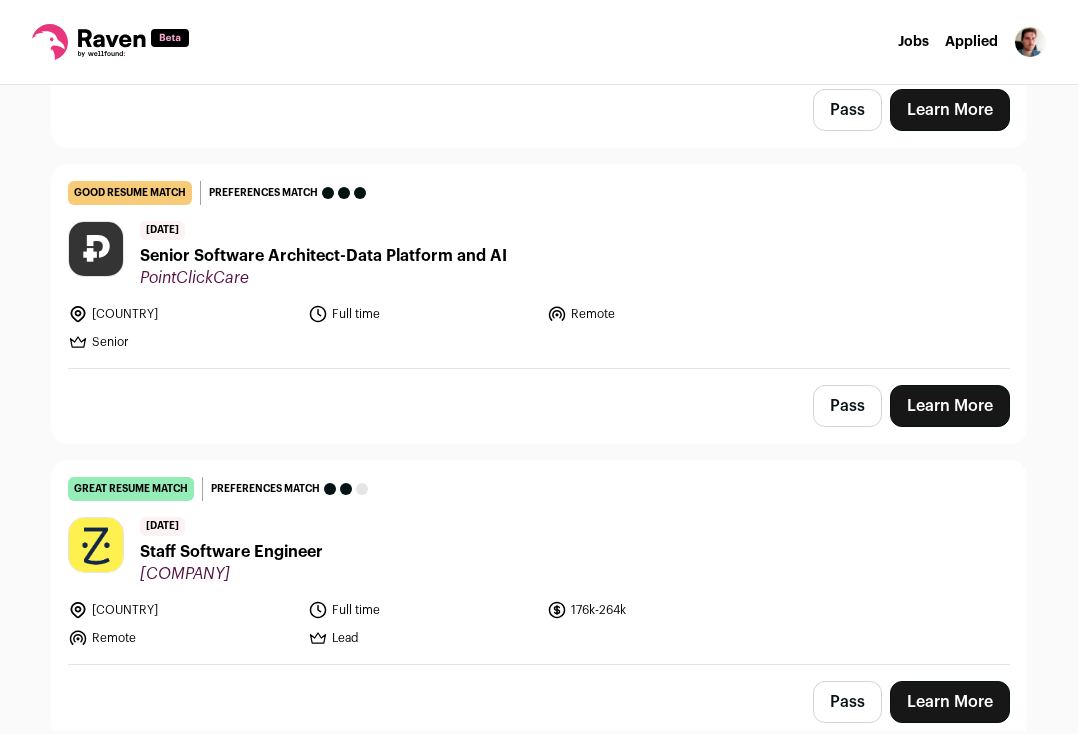 scroll, scrollTop: 27448, scrollLeft: 0, axis: vertical 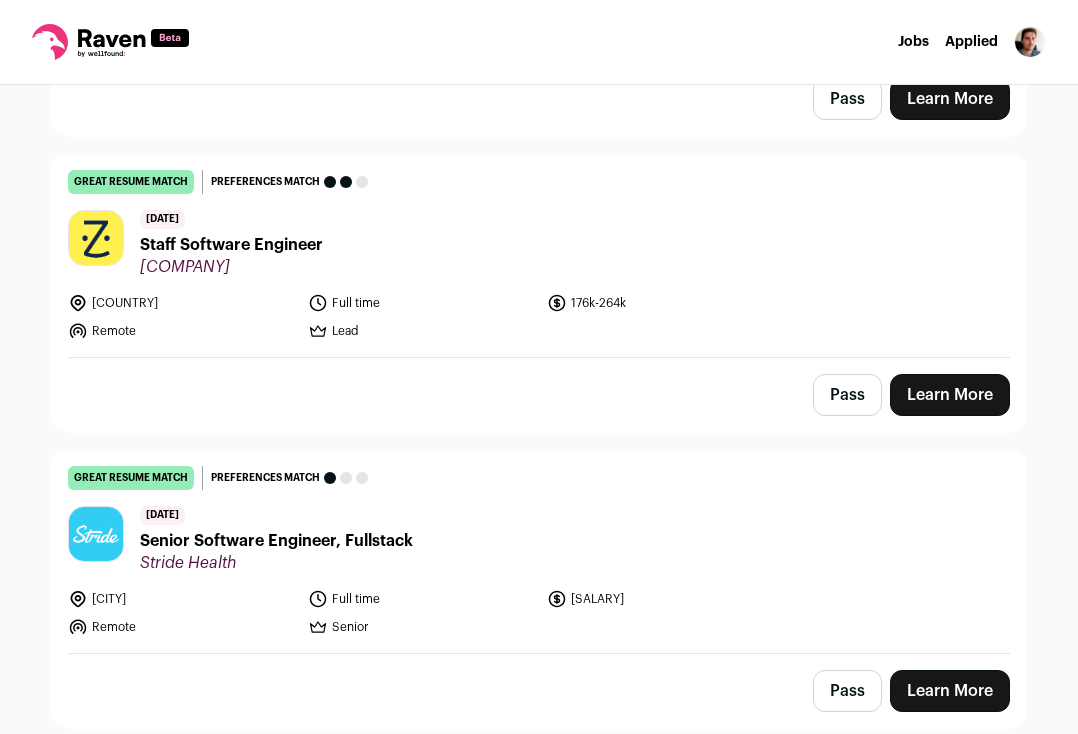 click on "8 days ago
Staff Software Engineer
Zocdoc" at bounding box center [231, 243] 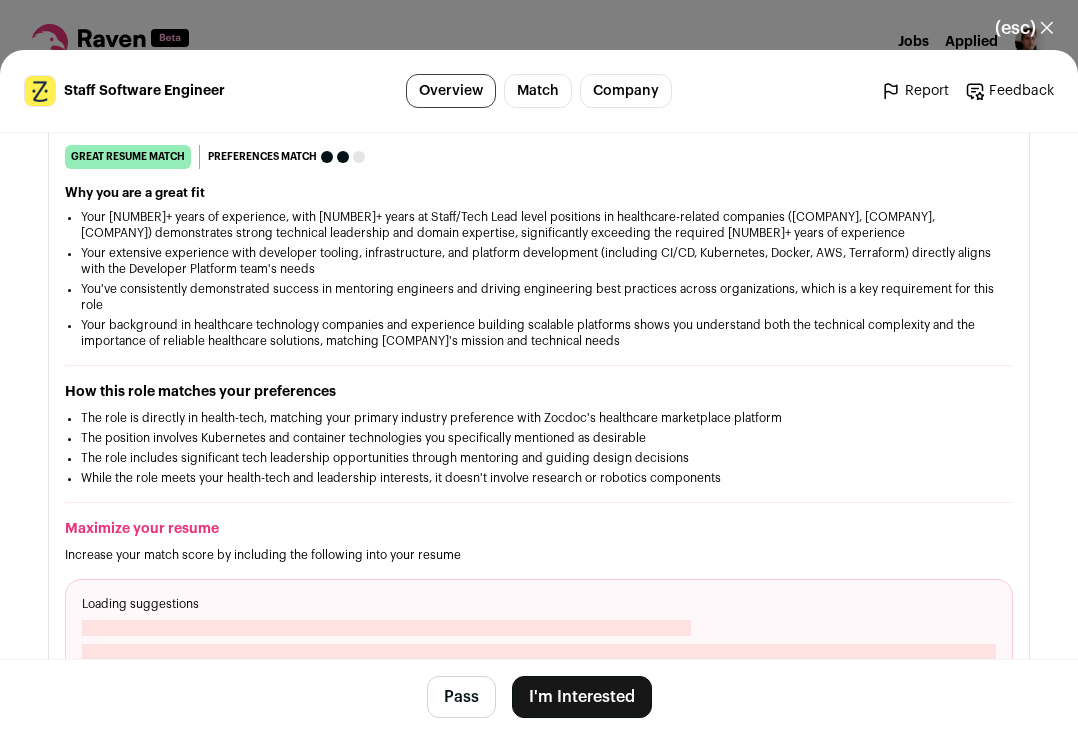 scroll, scrollTop: 481, scrollLeft: 0, axis: vertical 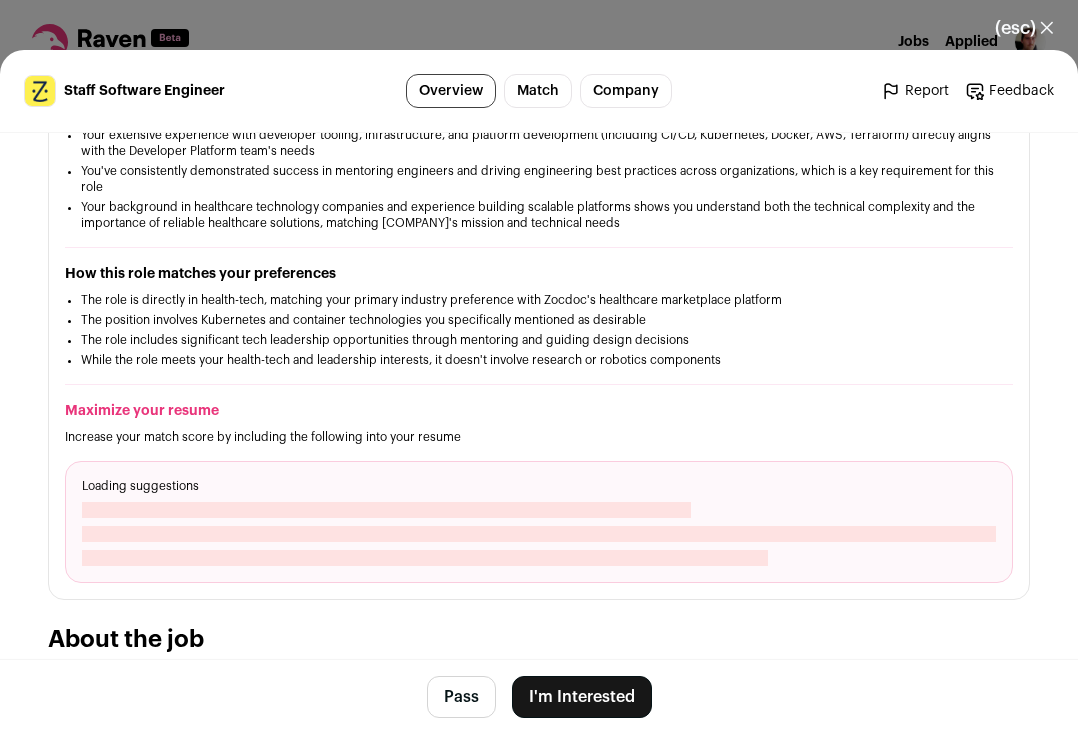 click on "I'm Interested" at bounding box center [582, 697] 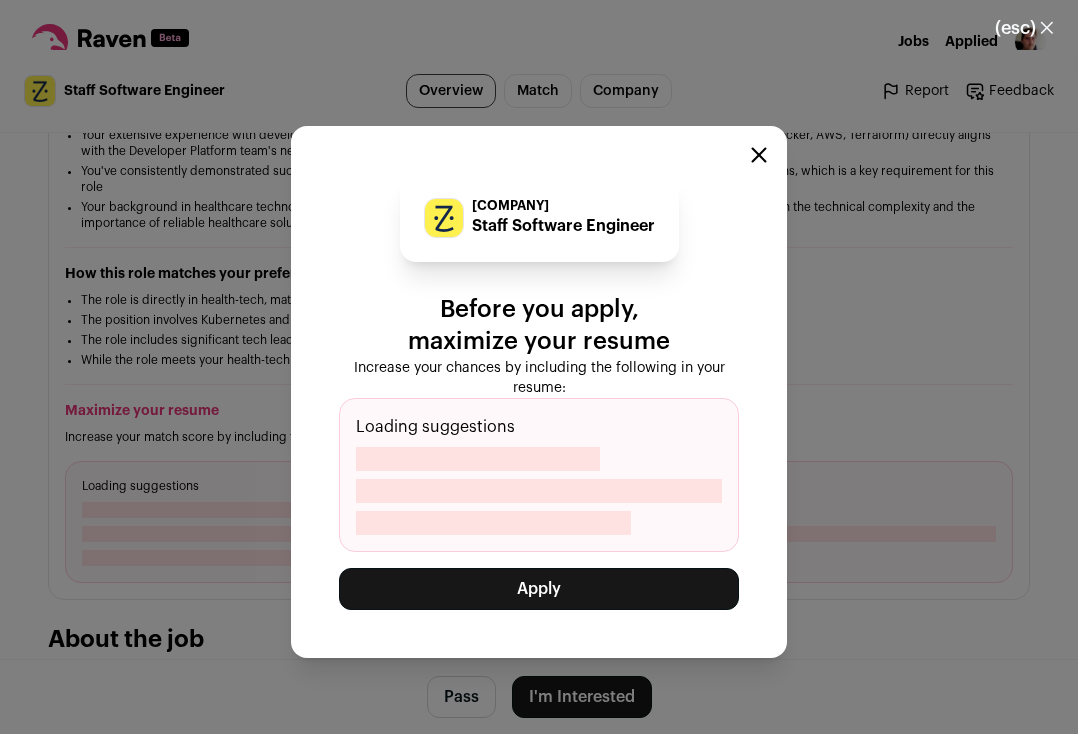 click on "Apply" at bounding box center (539, 589) 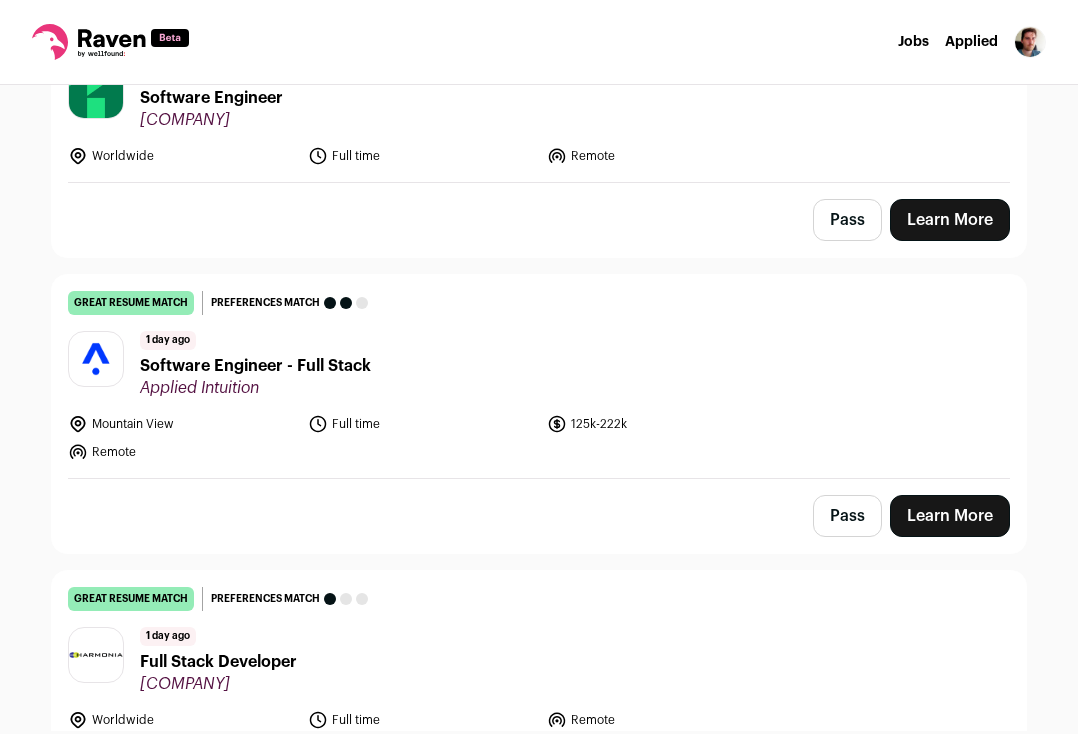 scroll, scrollTop: 1038, scrollLeft: 0, axis: vertical 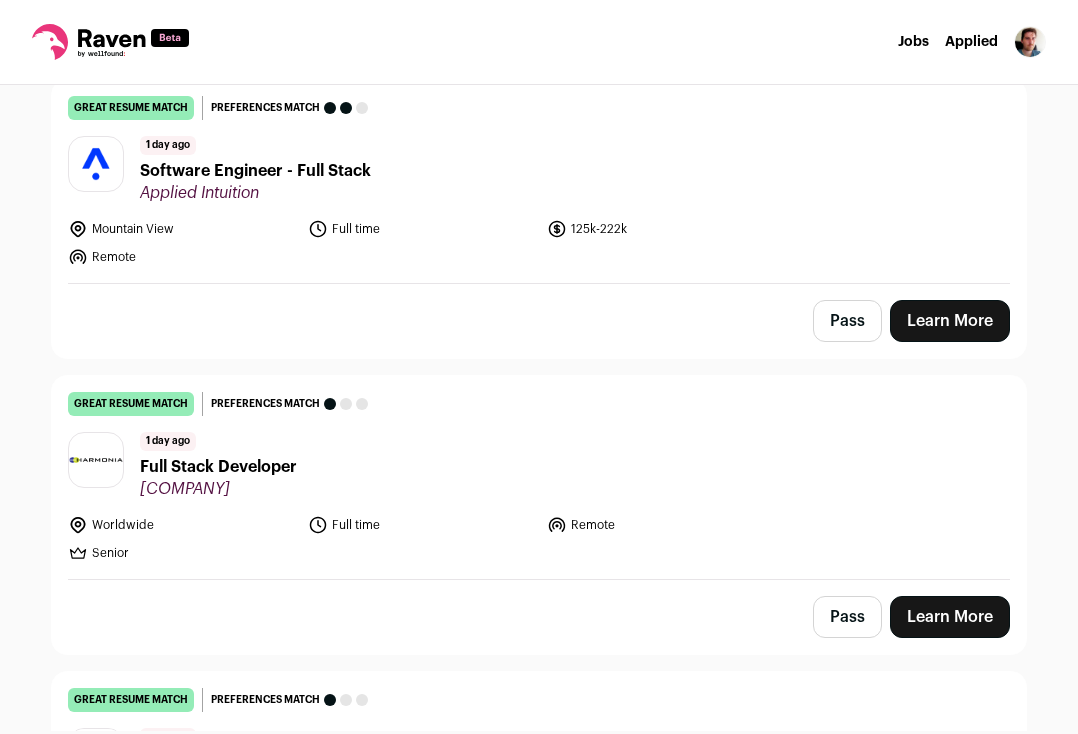 click on "Software Engineer - Full Stack" at bounding box center (255, 171) 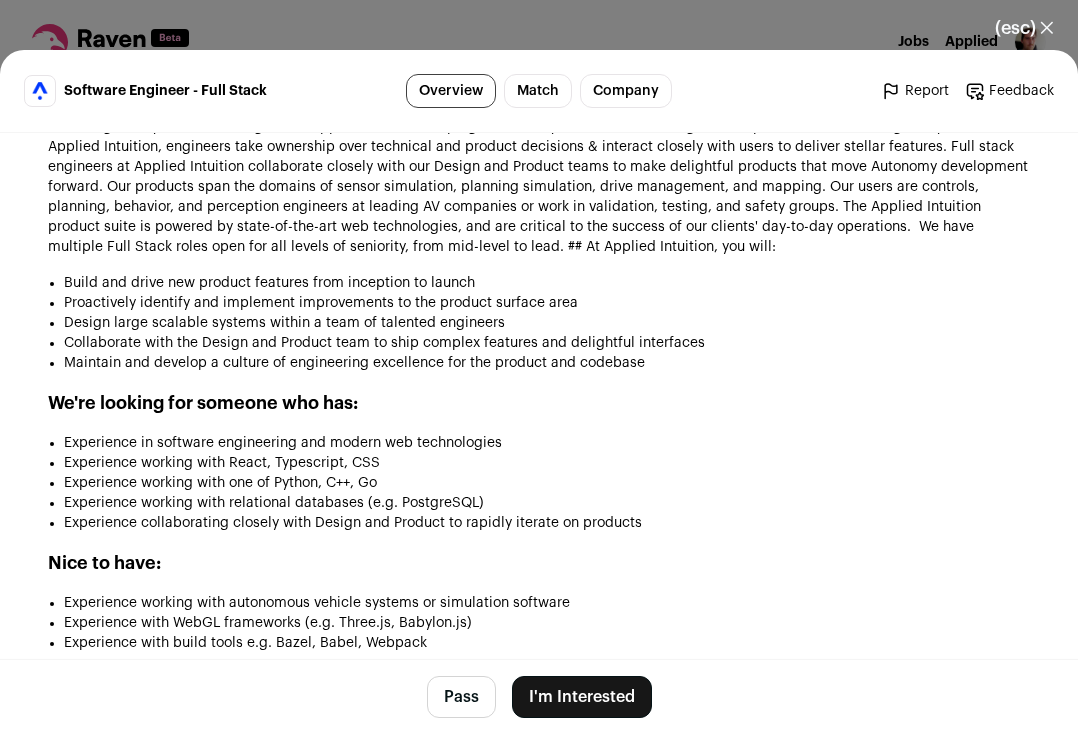 scroll, scrollTop: 942, scrollLeft: 0, axis: vertical 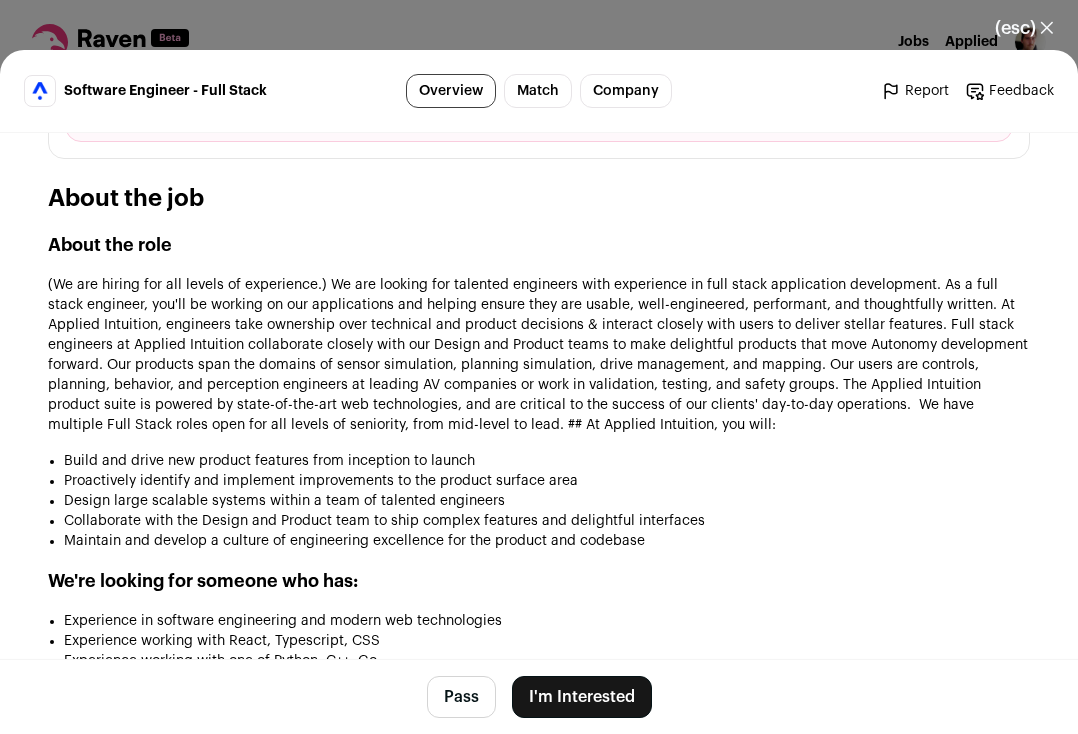 click on "I'm Interested" at bounding box center (582, 697) 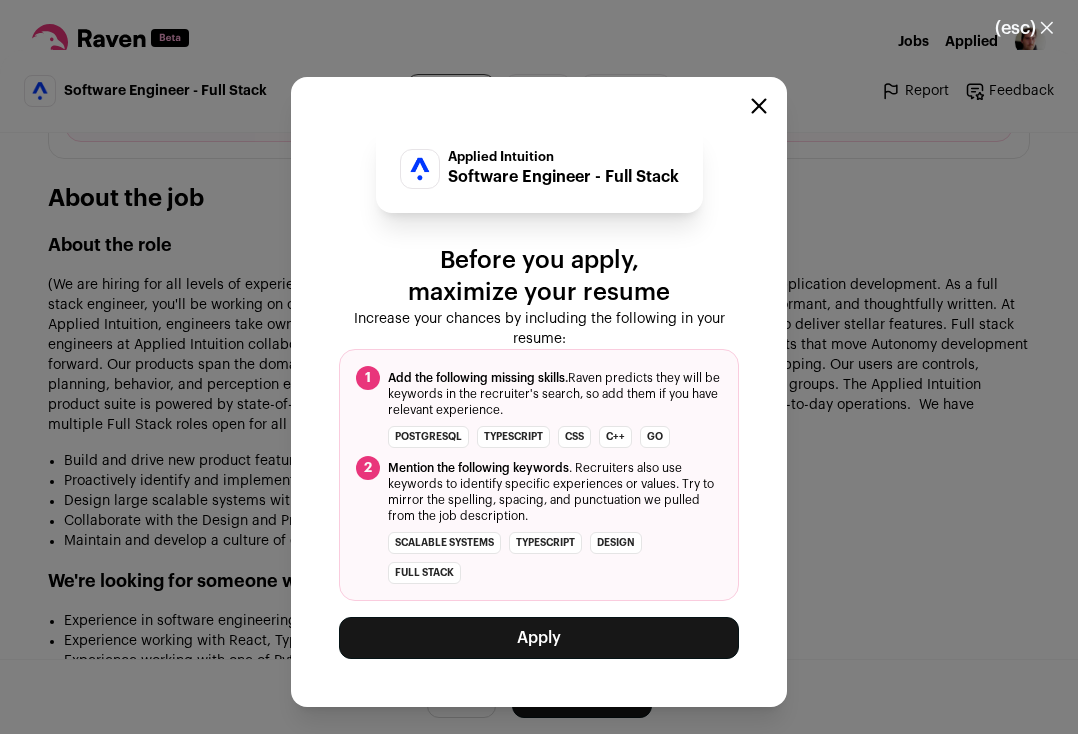 click on "Apply" at bounding box center (539, 638) 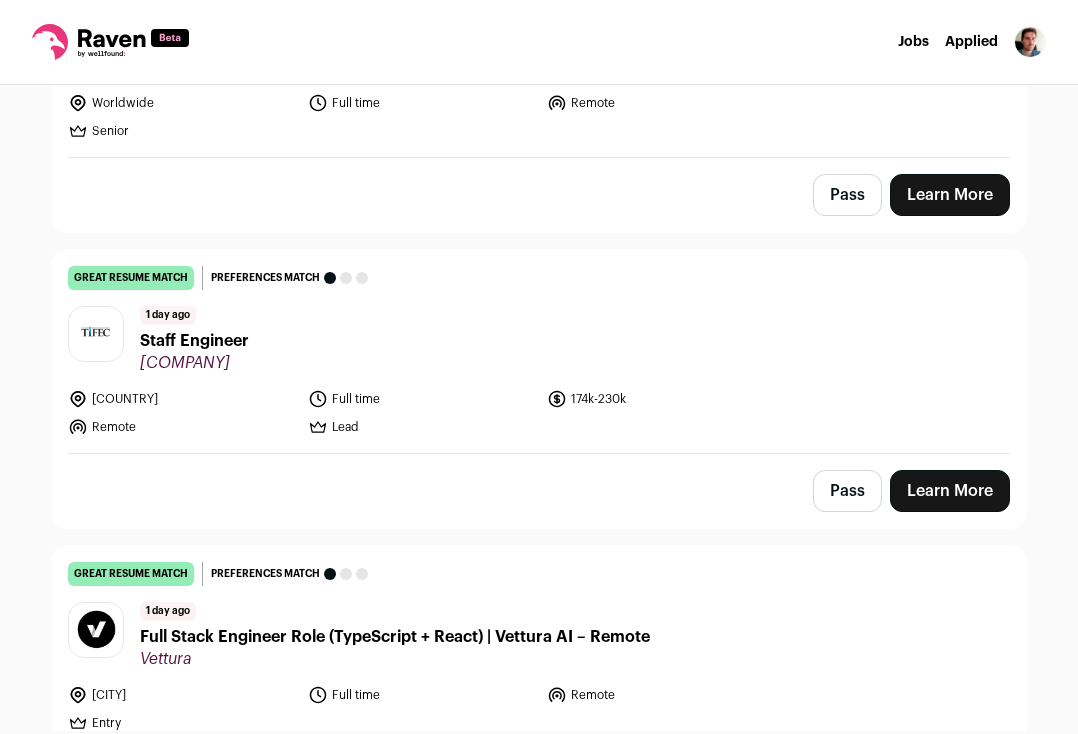 scroll, scrollTop: 1256, scrollLeft: 0, axis: vertical 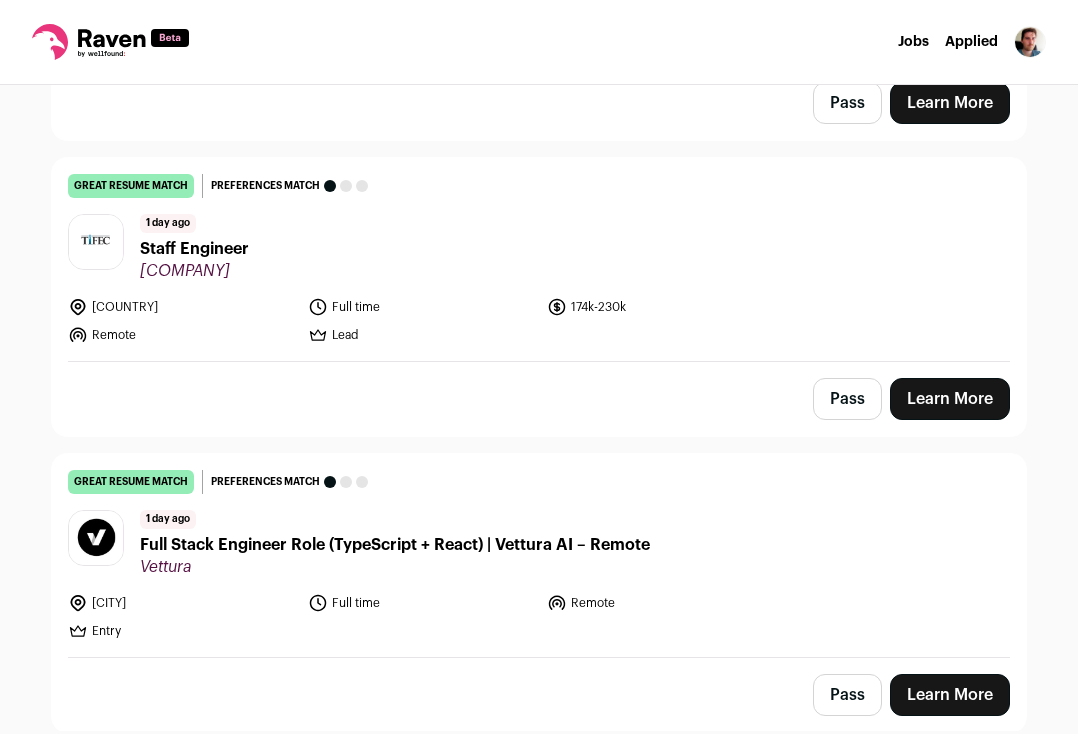 click on "Staff Engineer" at bounding box center [194, 249] 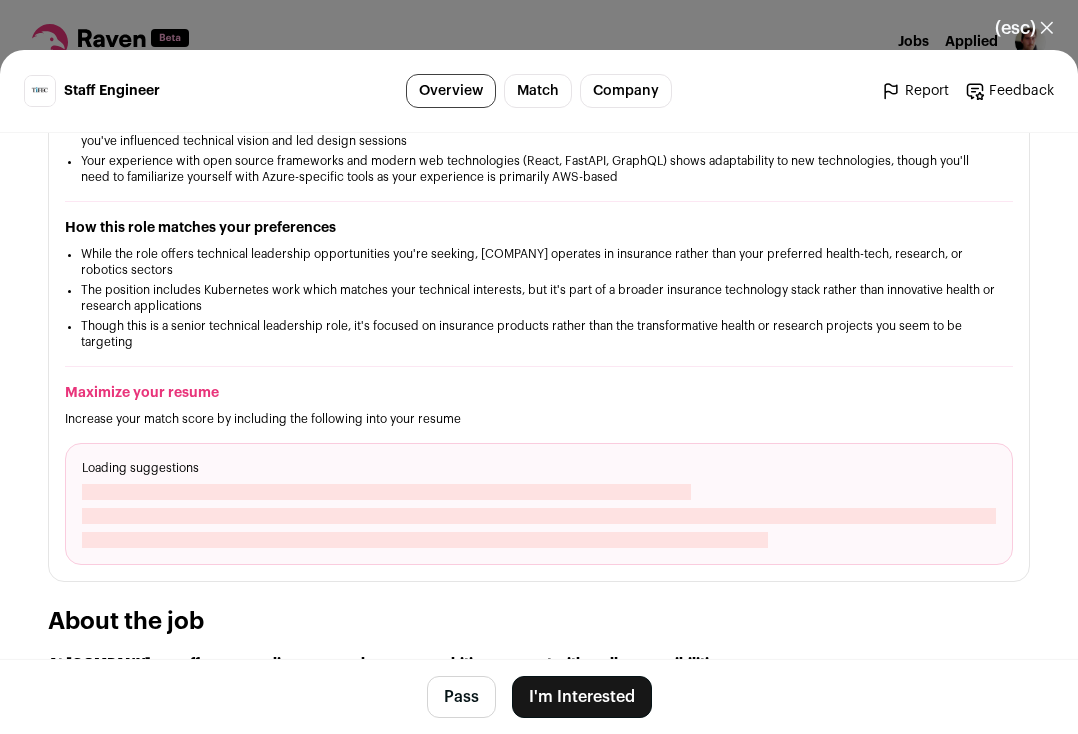 scroll, scrollTop: 0, scrollLeft: 0, axis: both 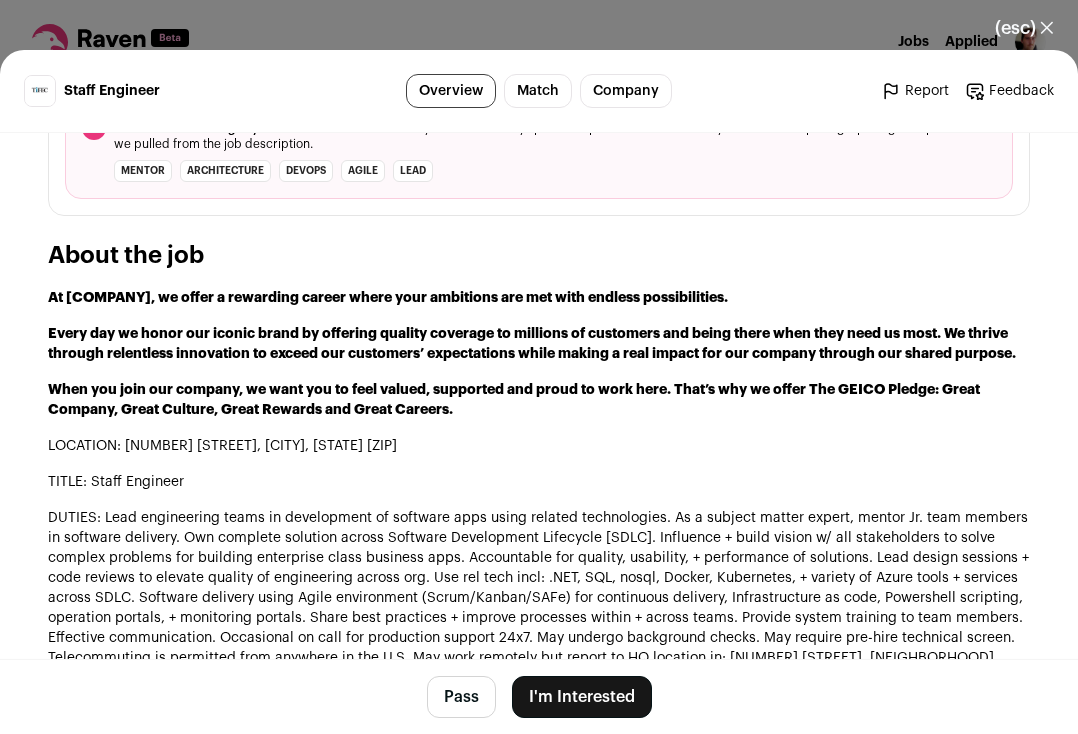 click on "I'm Interested" at bounding box center (582, 697) 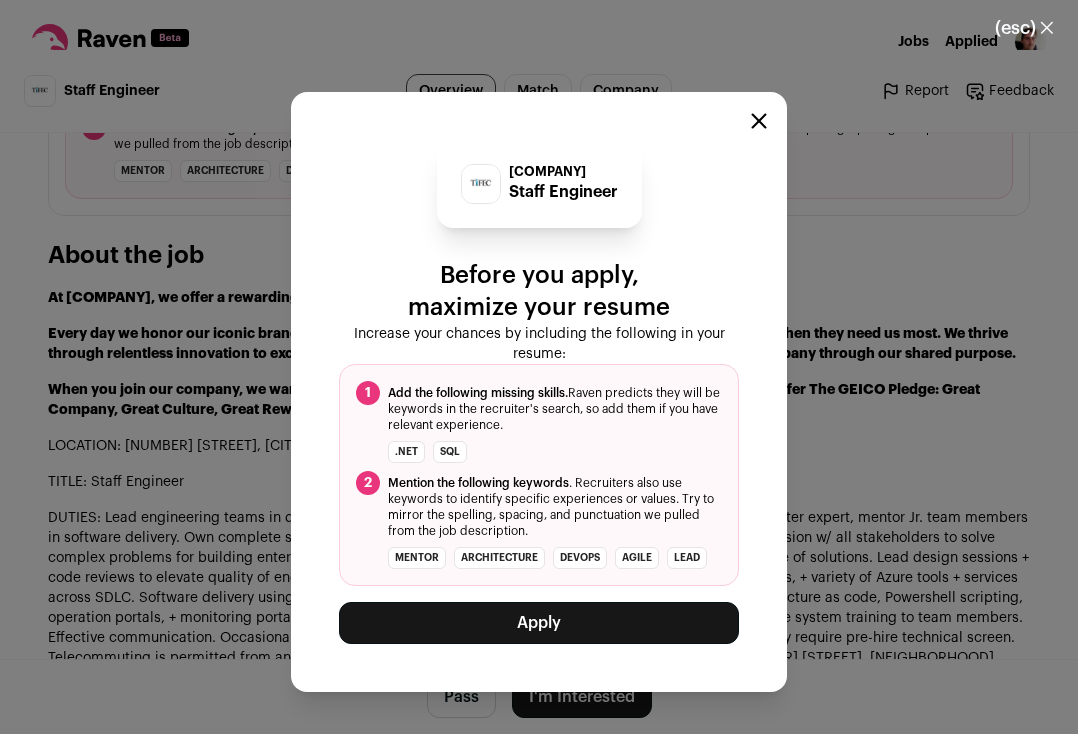 click on "Apply" at bounding box center [539, 623] 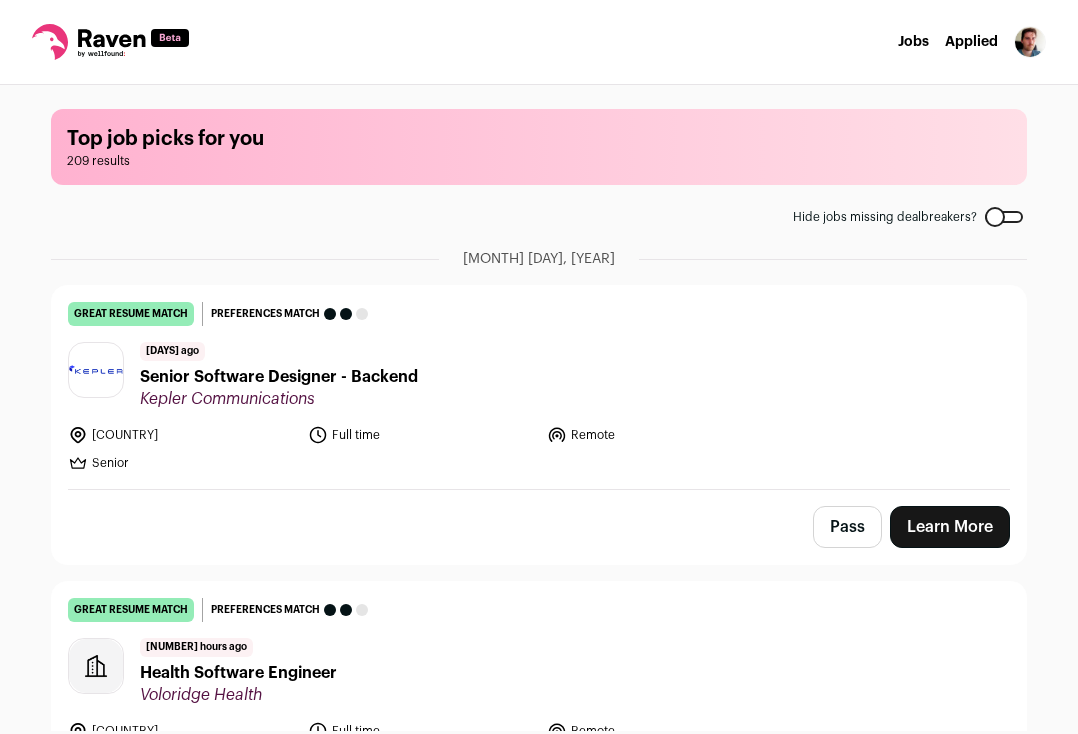scroll, scrollTop: 0, scrollLeft: 0, axis: both 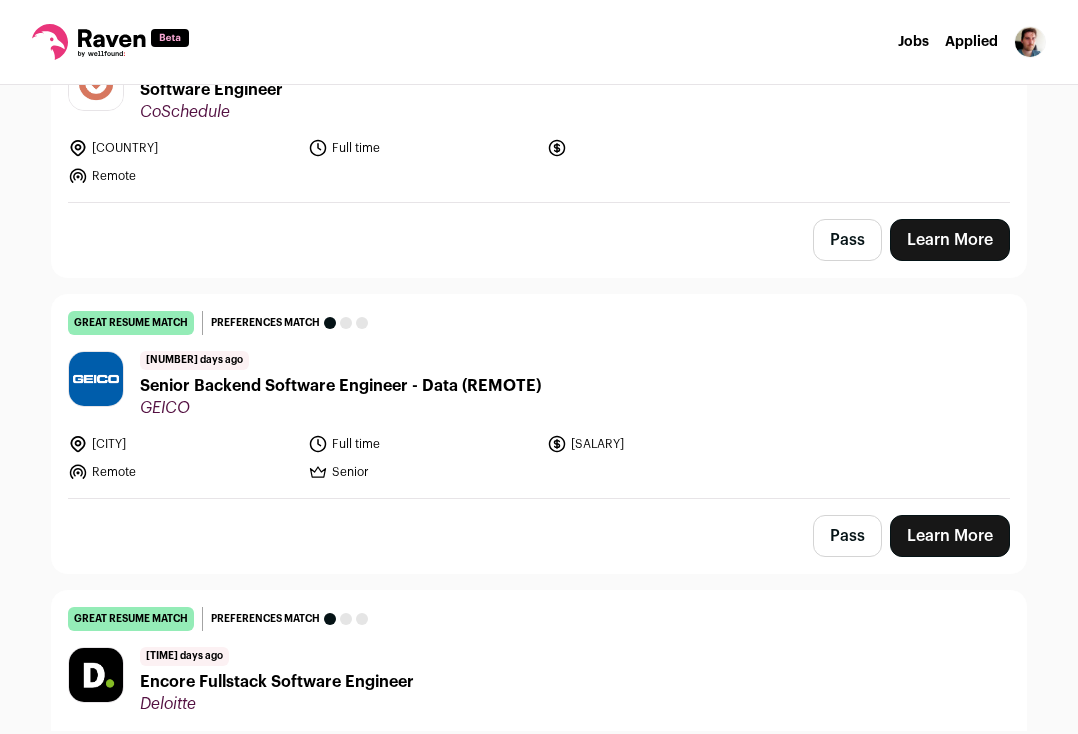 click on "Senior Backend Software Engineer - Data (REMOTE)" at bounding box center (340, 386) 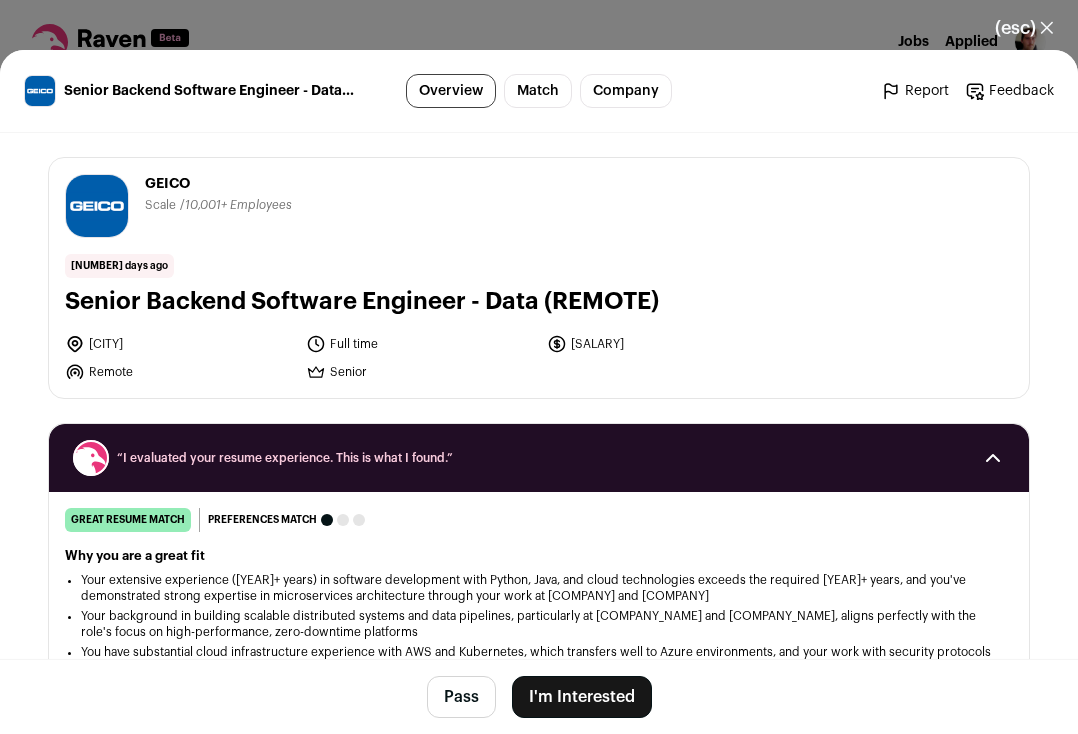 click on "GEICO
geico.com
[YEAR]" at bounding box center [539, 367] 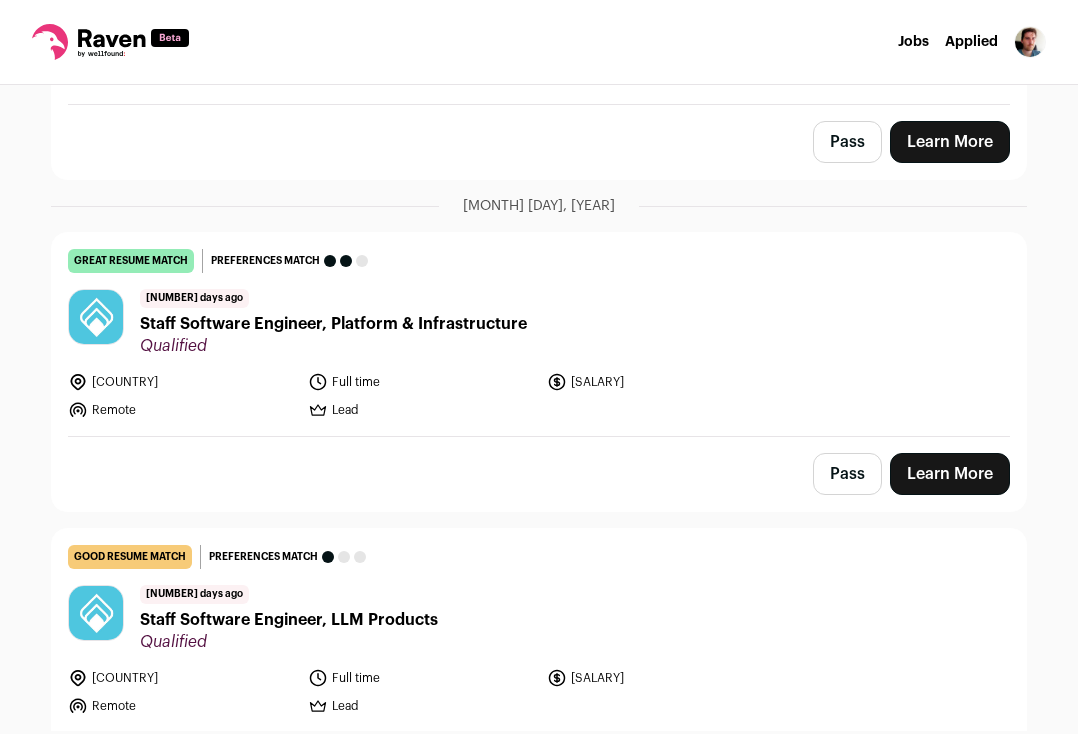 scroll, scrollTop: 26093, scrollLeft: 0, axis: vertical 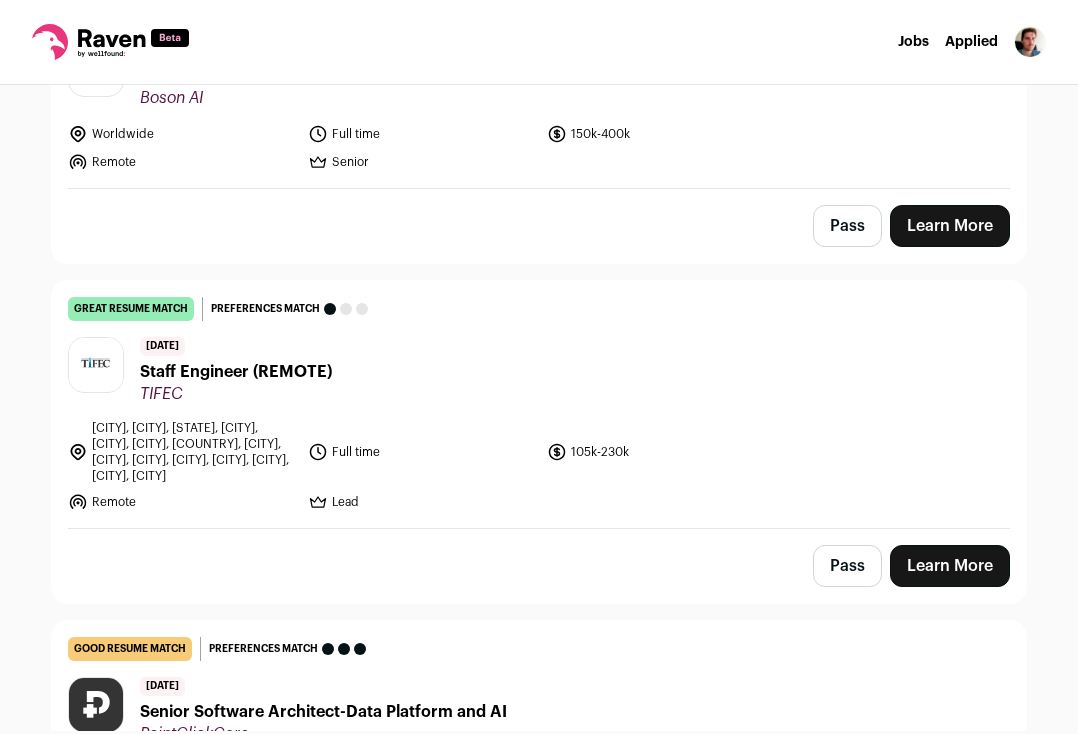 click on "Staff Engineer (REMOTE)" at bounding box center [236, 372] 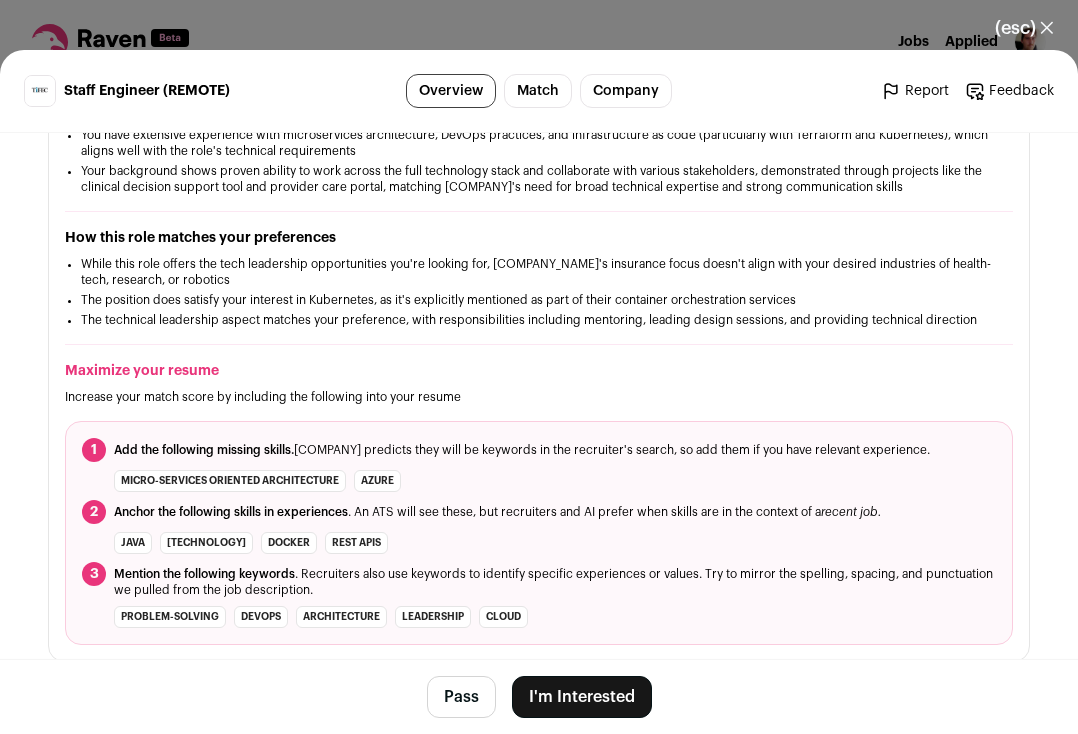 scroll, scrollTop: 582, scrollLeft: 0, axis: vertical 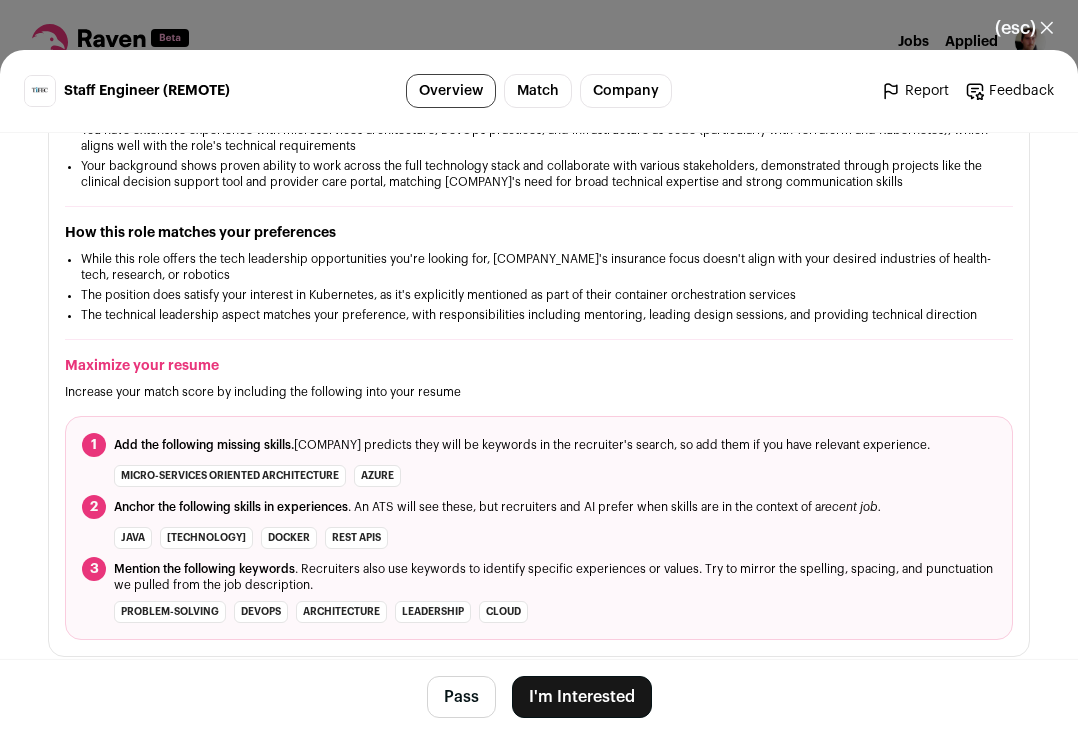 click on "Company" at bounding box center (626, 91) 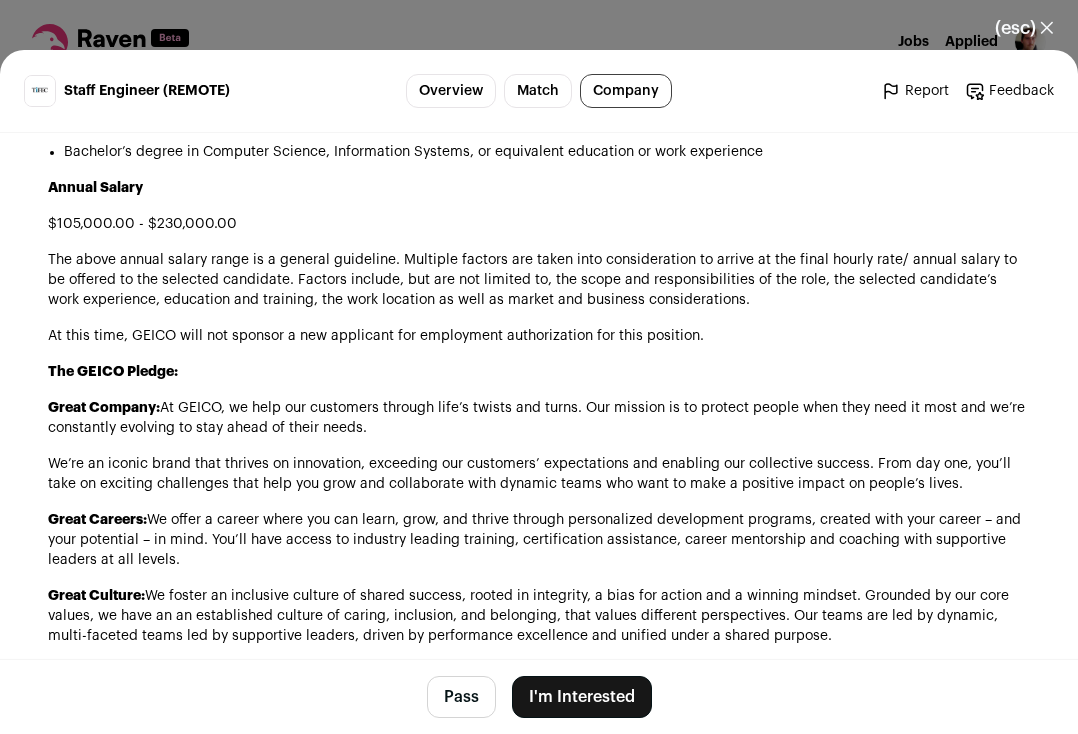 scroll, scrollTop: 2028, scrollLeft: 0, axis: vertical 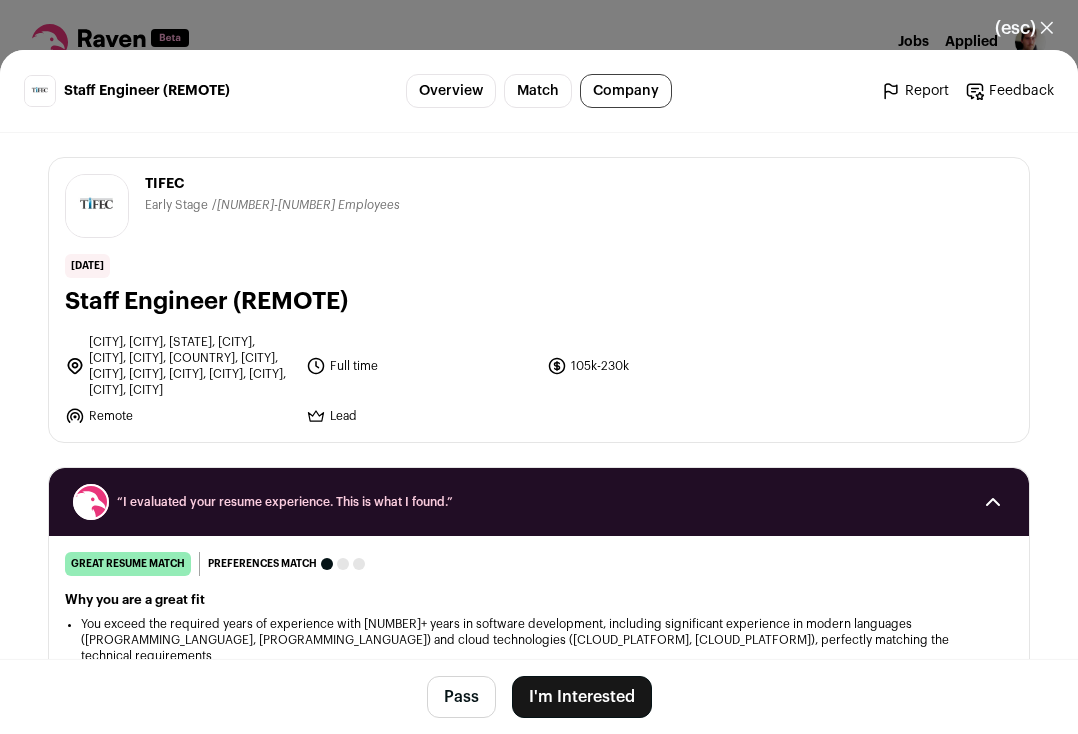 click on "Match" at bounding box center (538, 91) 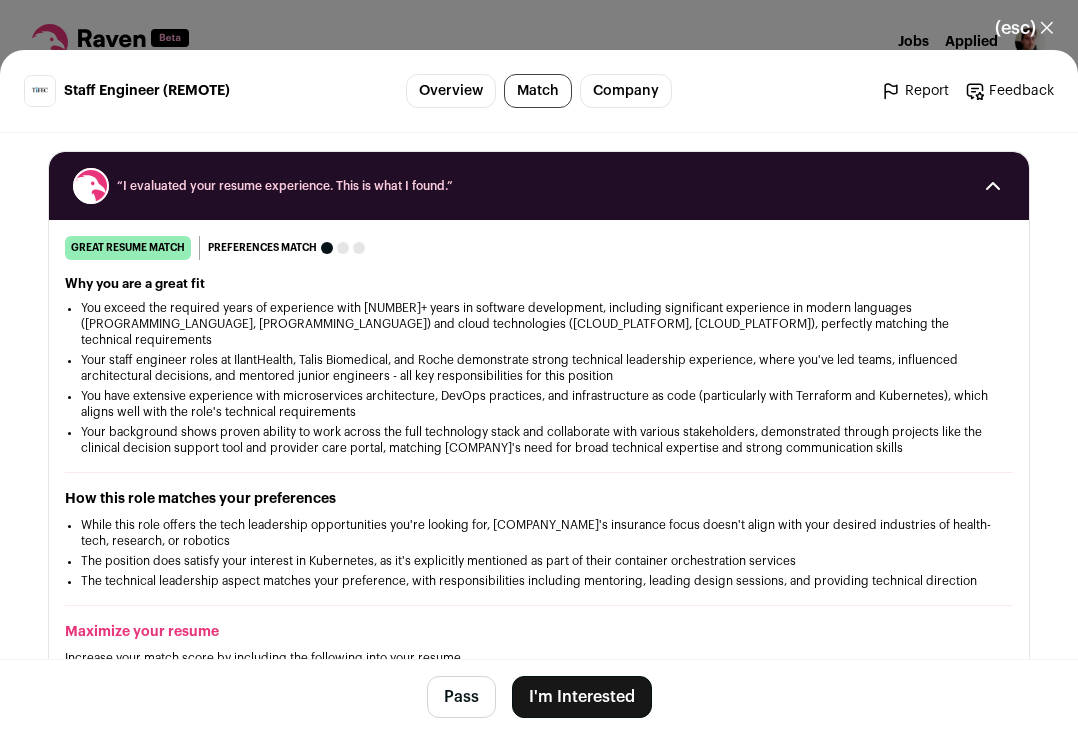 scroll, scrollTop: 370, scrollLeft: 0, axis: vertical 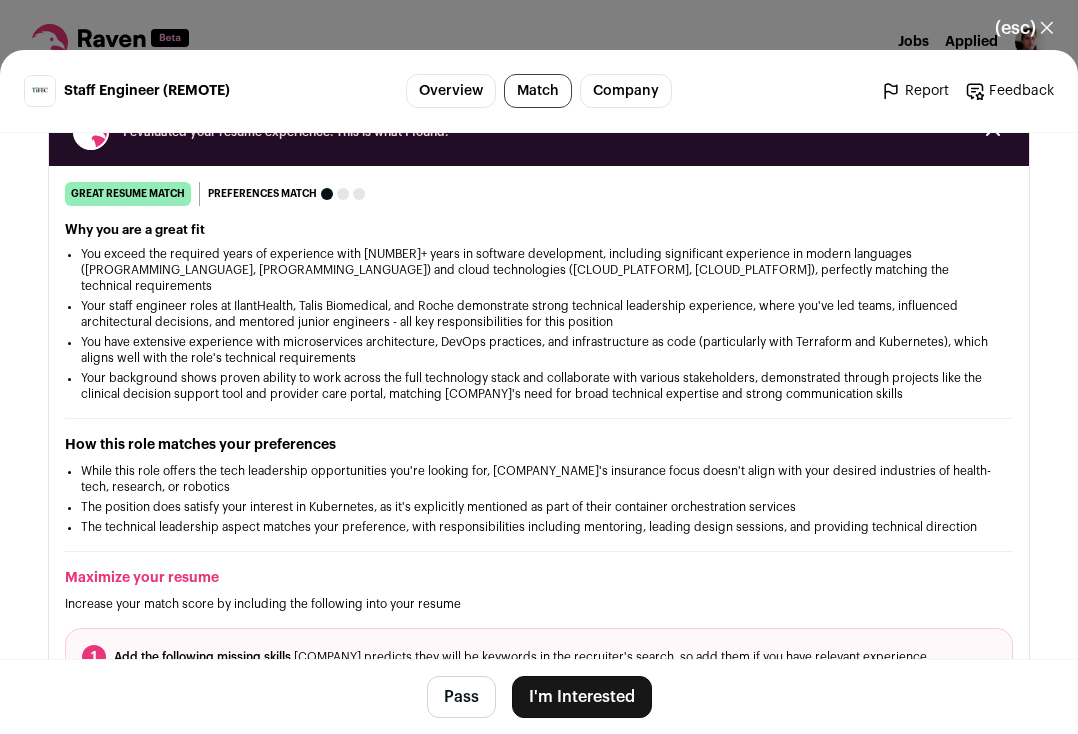 click on "I'm Interested" at bounding box center [582, 697] 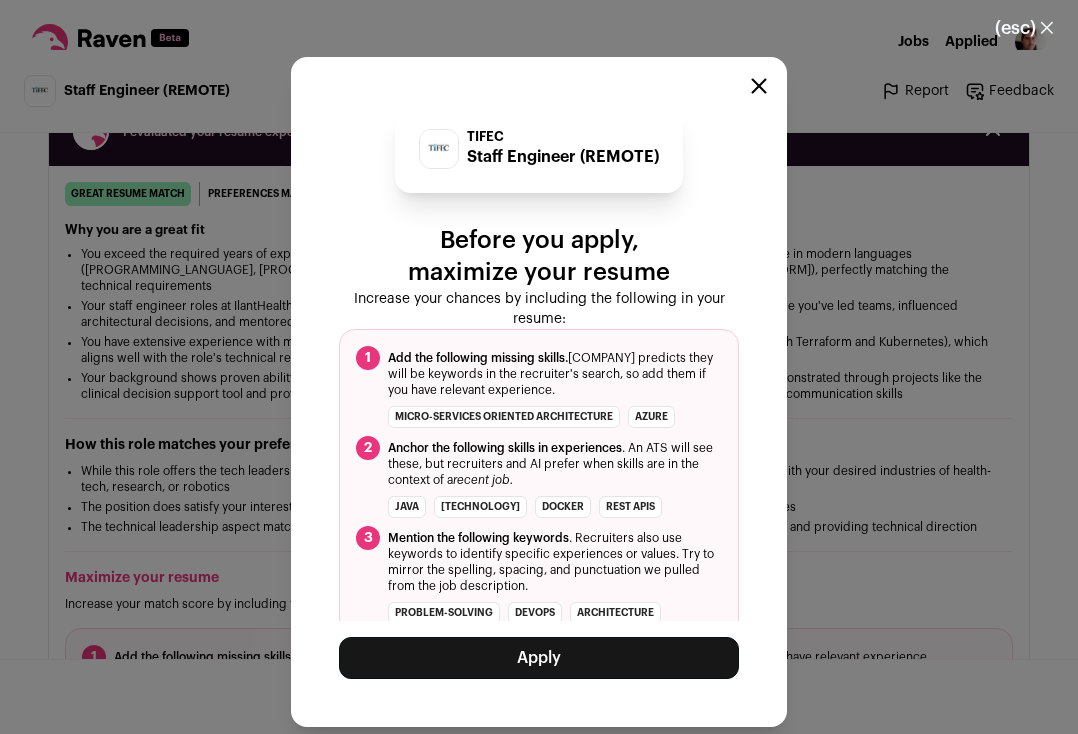 click on "Apply" at bounding box center [539, 658] 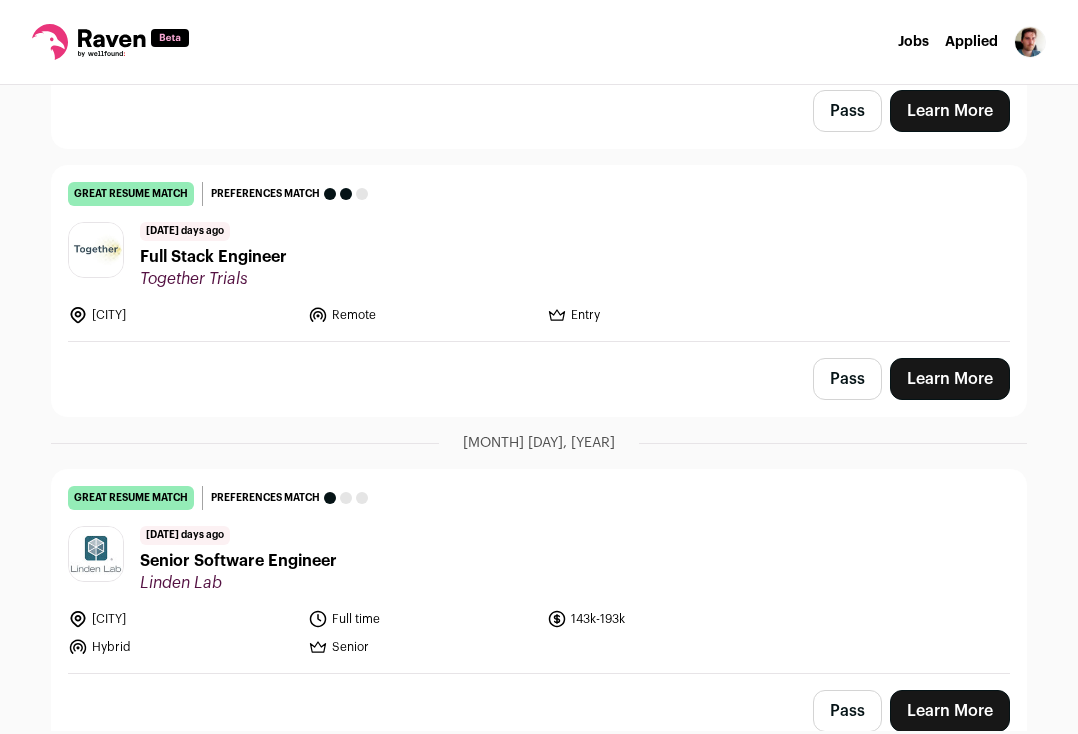 scroll, scrollTop: 26805, scrollLeft: 0, axis: vertical 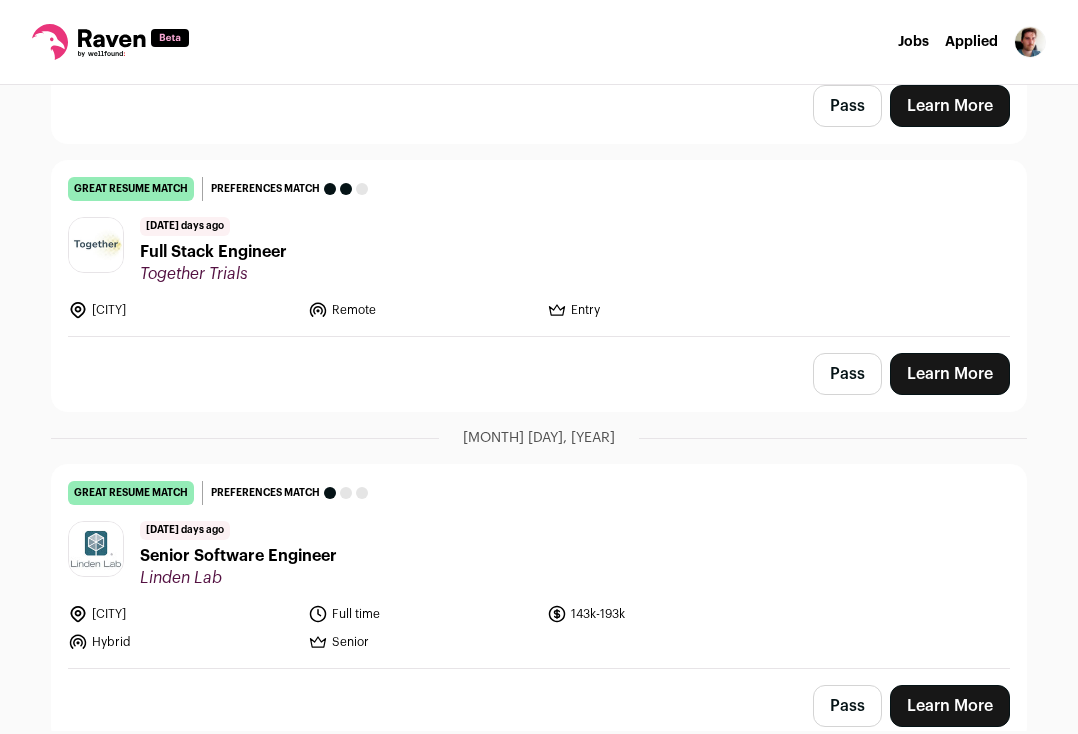 click on "Full Stack Engineer" at bounding box center [213, 252] 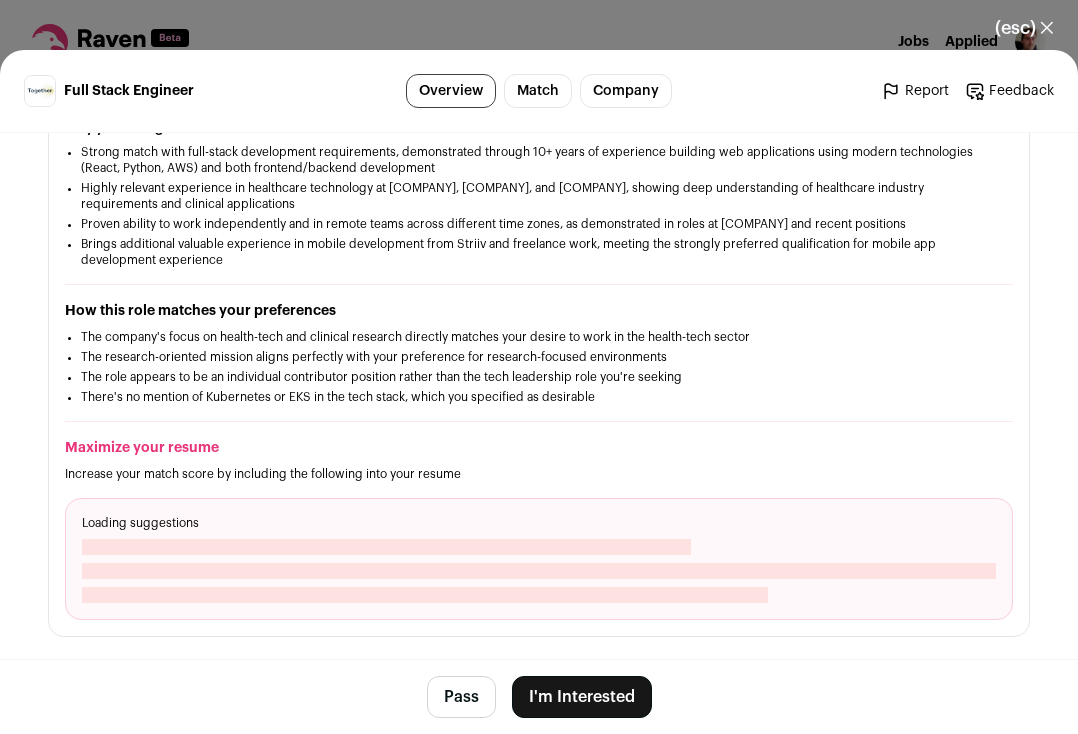 scroll, scrollTop: 404, scrollLeft: 0, axis: vertical 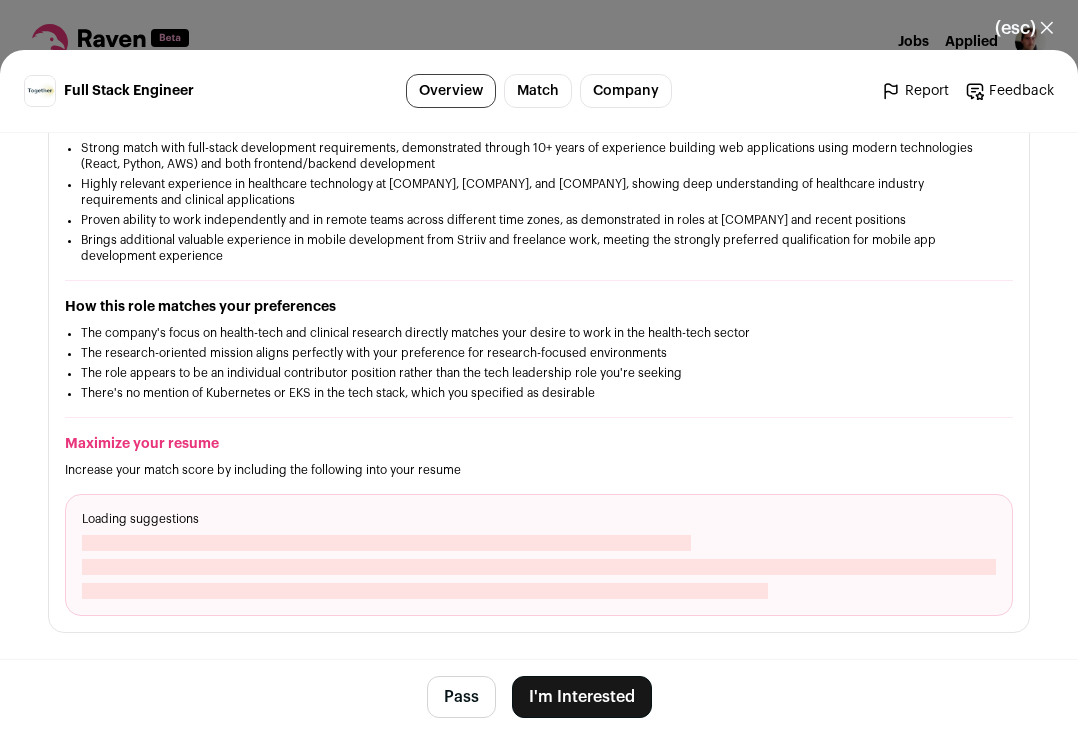 click on "I'm Interested" at bounding box center [582, 697] 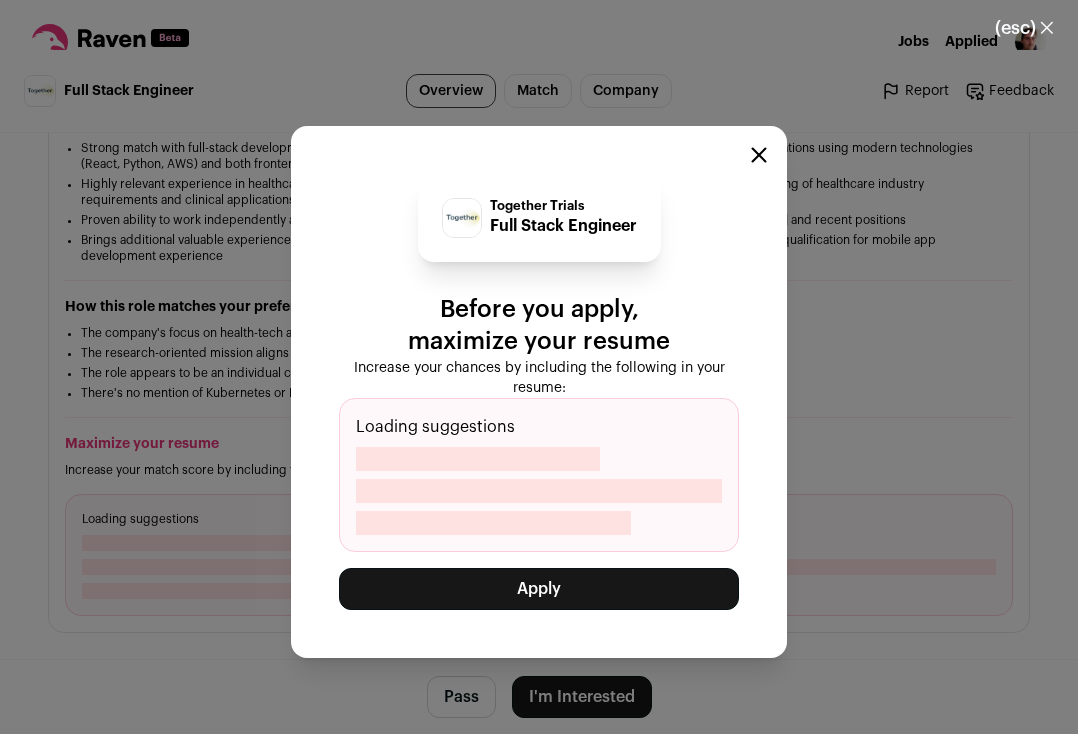 click on "Apply" at bounding box center [539, 589] 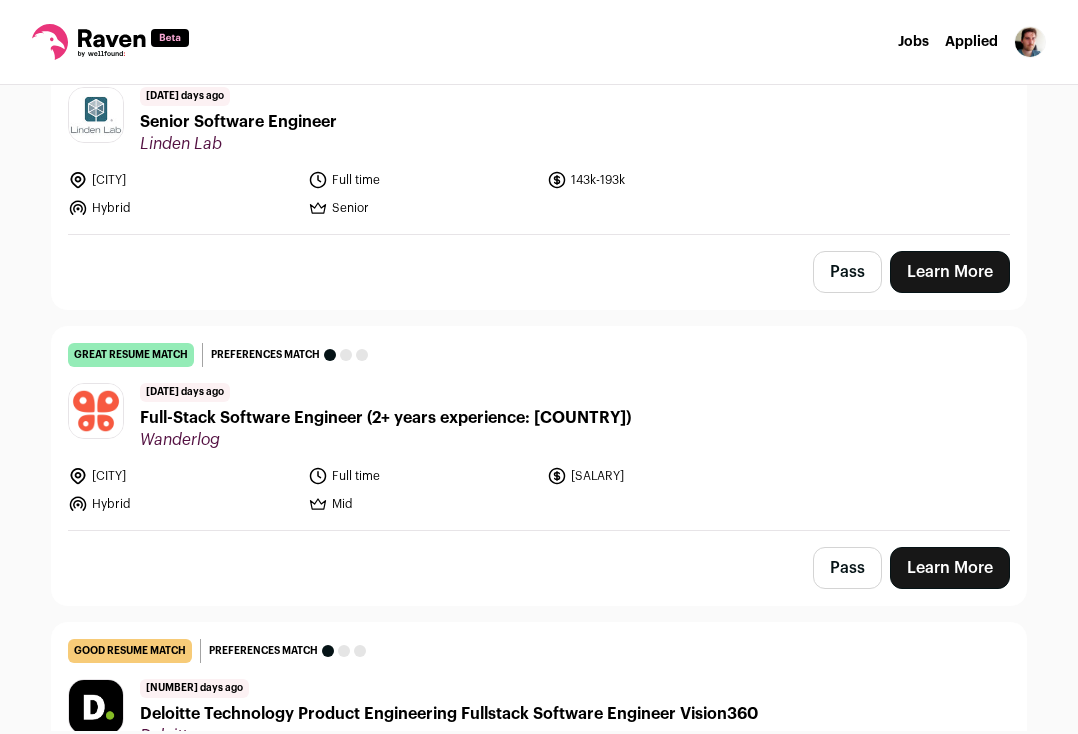 scroll, scrollTop: 27026, scrollLeft: 0, axis: vertical 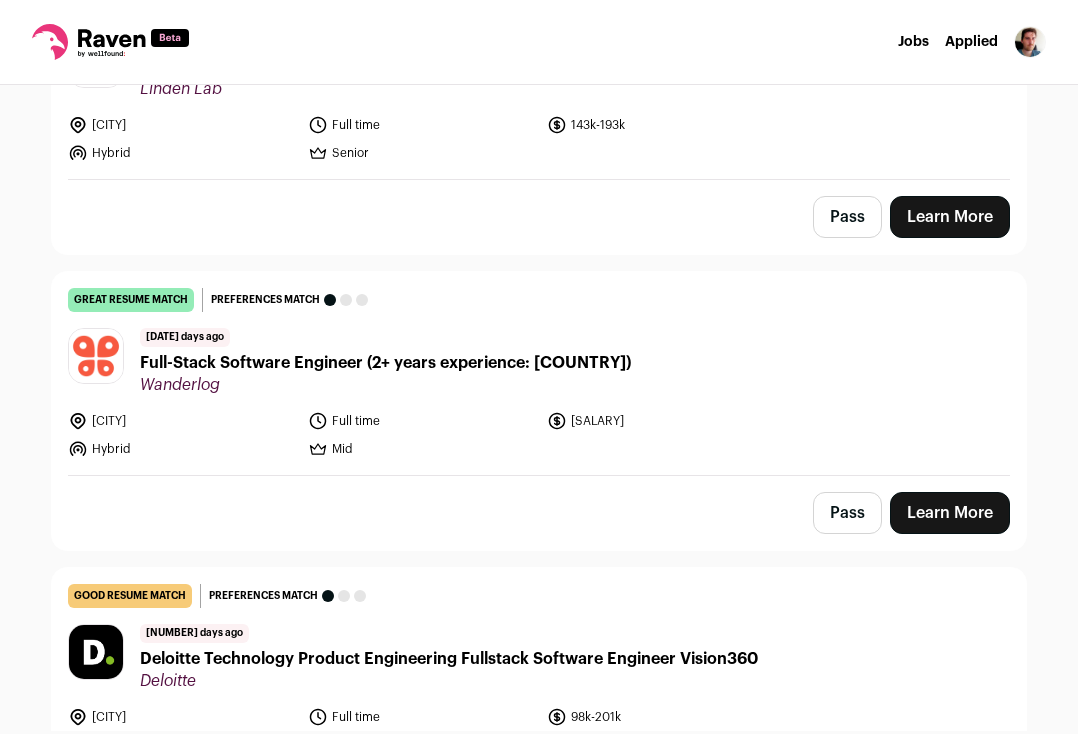 click on "Wanderlog" at bounding box center [385, 385] 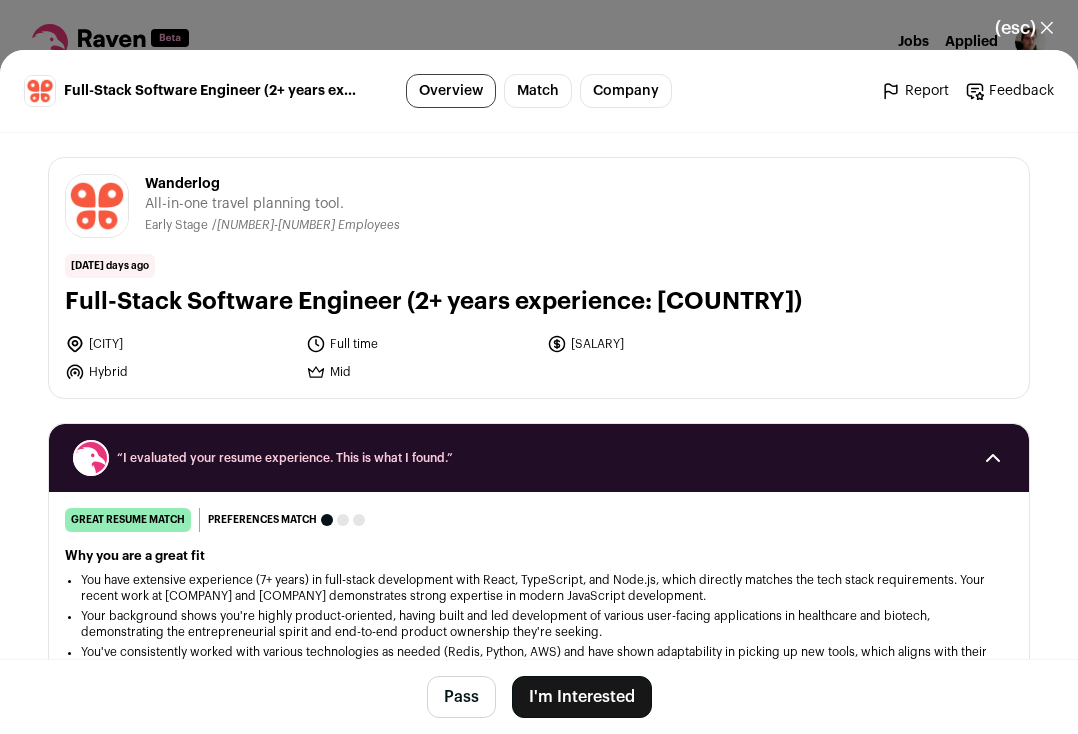 click on "Wanderlog
wanderlog.com" at bounding box center (539, 367) 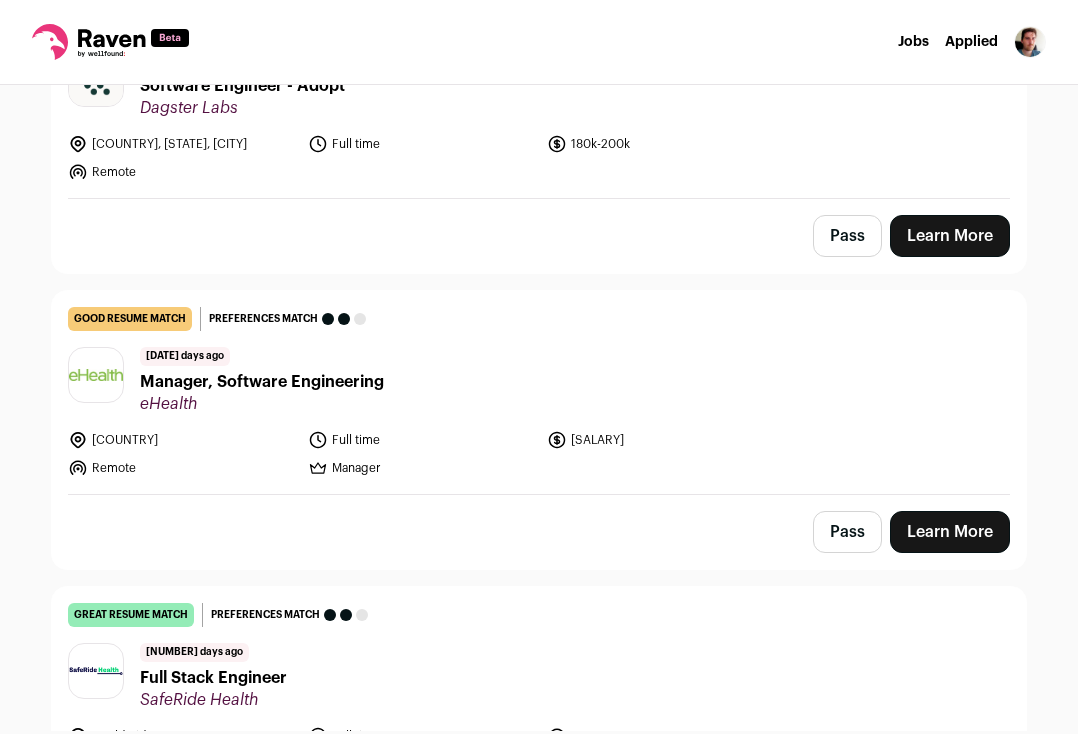 scroll, scrollTop: 18271, scrollLeft: 0, axis: vertical 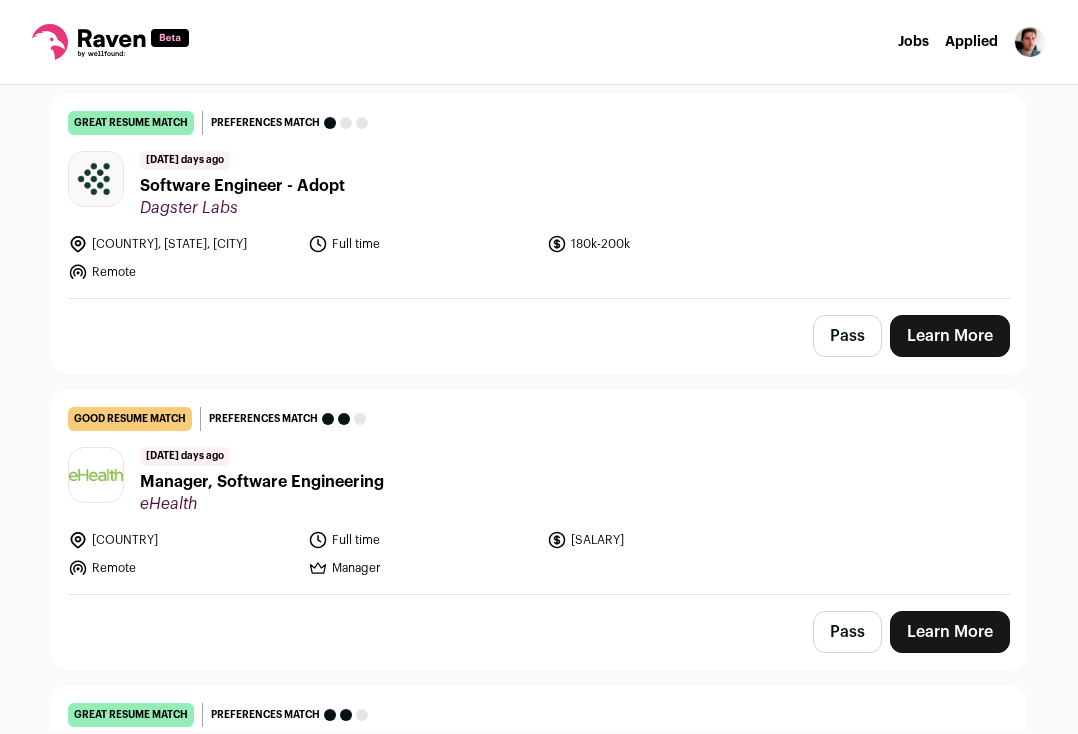 click on "eHealth" at bounding box center (262, 504) 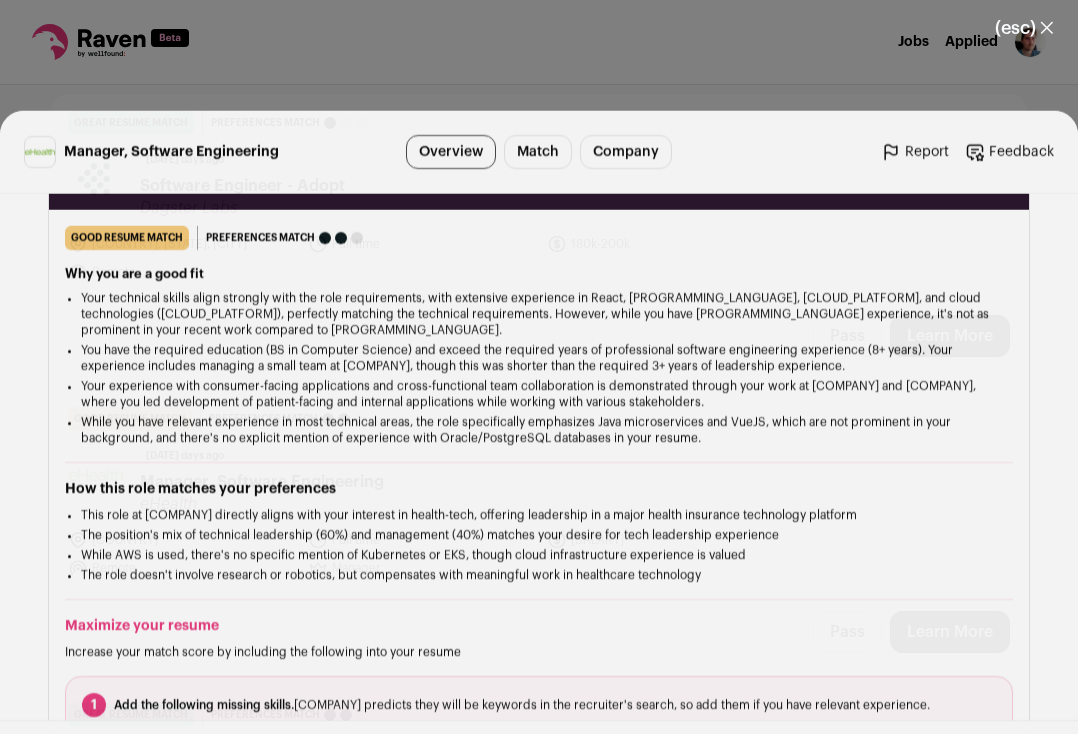 scroll, scrollTop: 347, scrollLeft: 0, axis: vertical 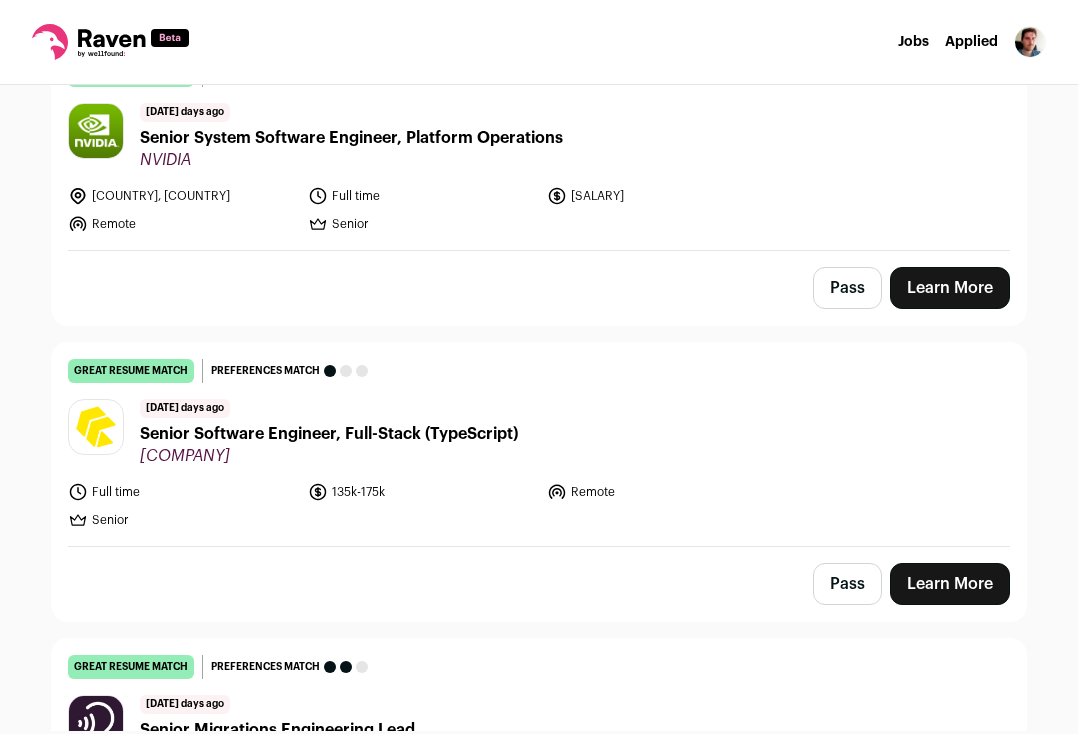 click on "Senior Software Engineer, Full-Stack (TypeScript)" at bounding box center [329, 434] 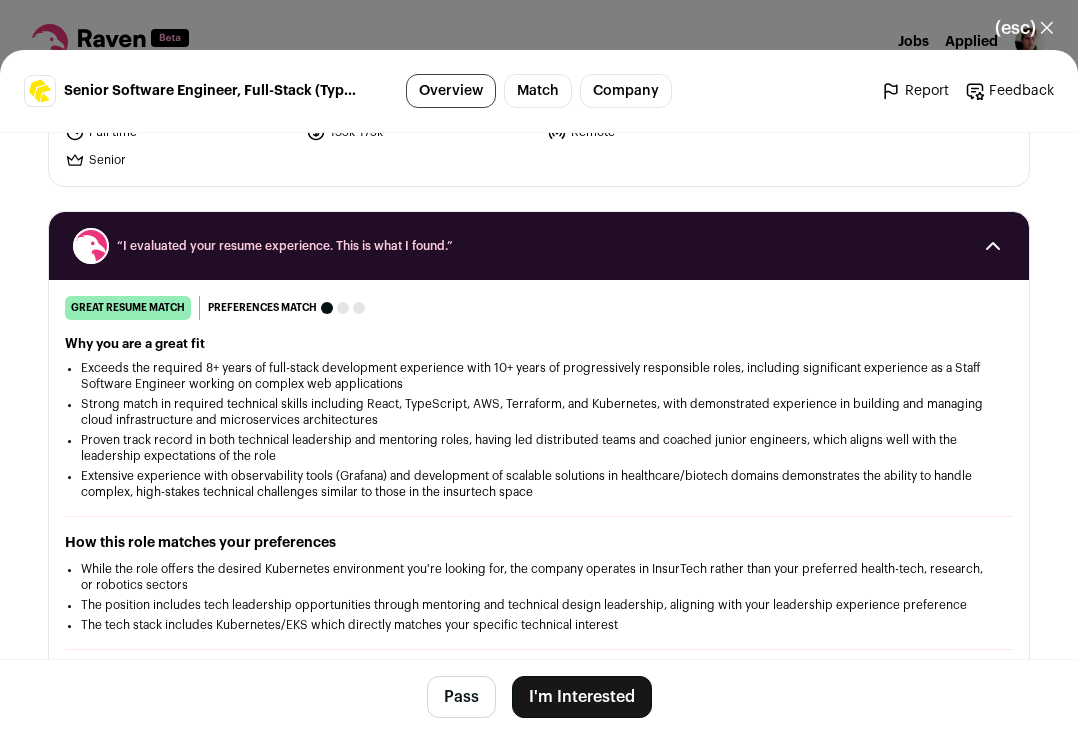 scroll, scrollTop: 416, scrollLeft: 0, axis: vertical 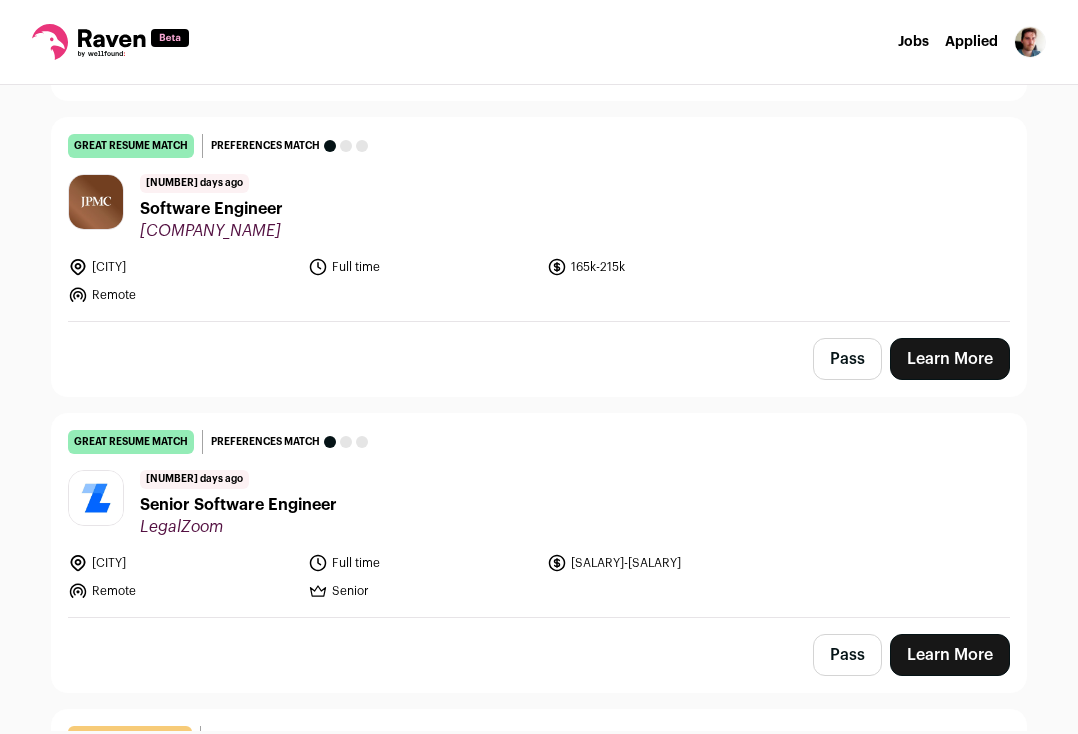 click on "Senior Software Engineer" at bounding box center [238, 505] 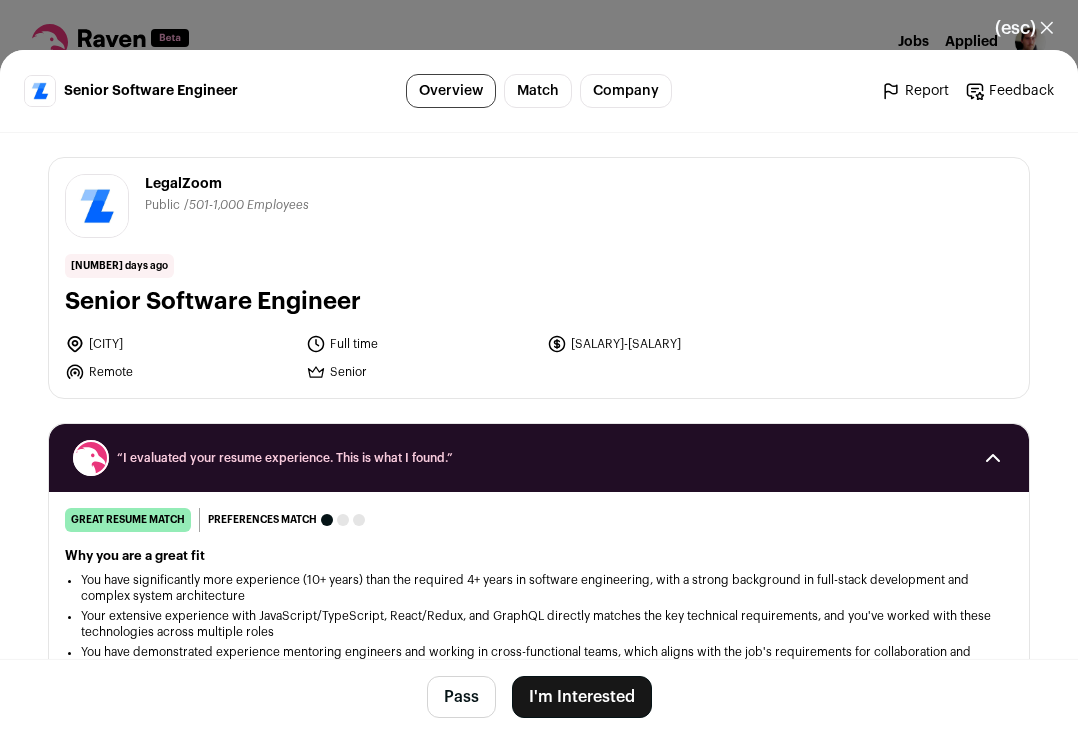 click on "I'm Interested" at bounding box center [582, 697] 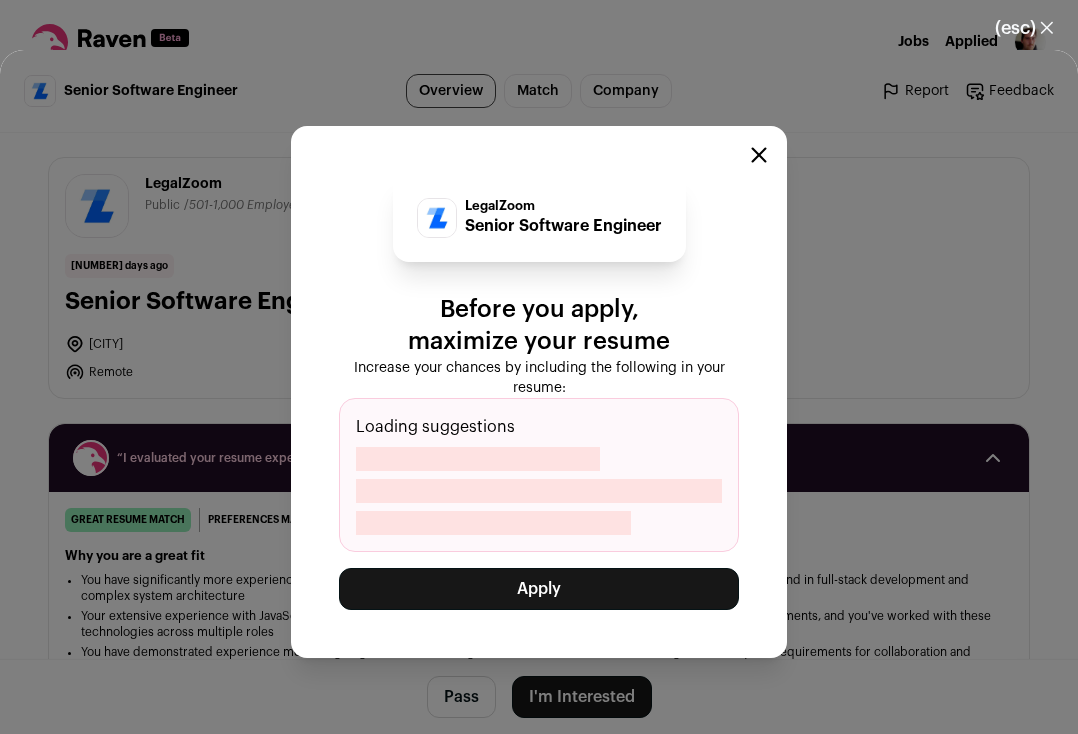click on "Apply" at bounding box center [539, 589] 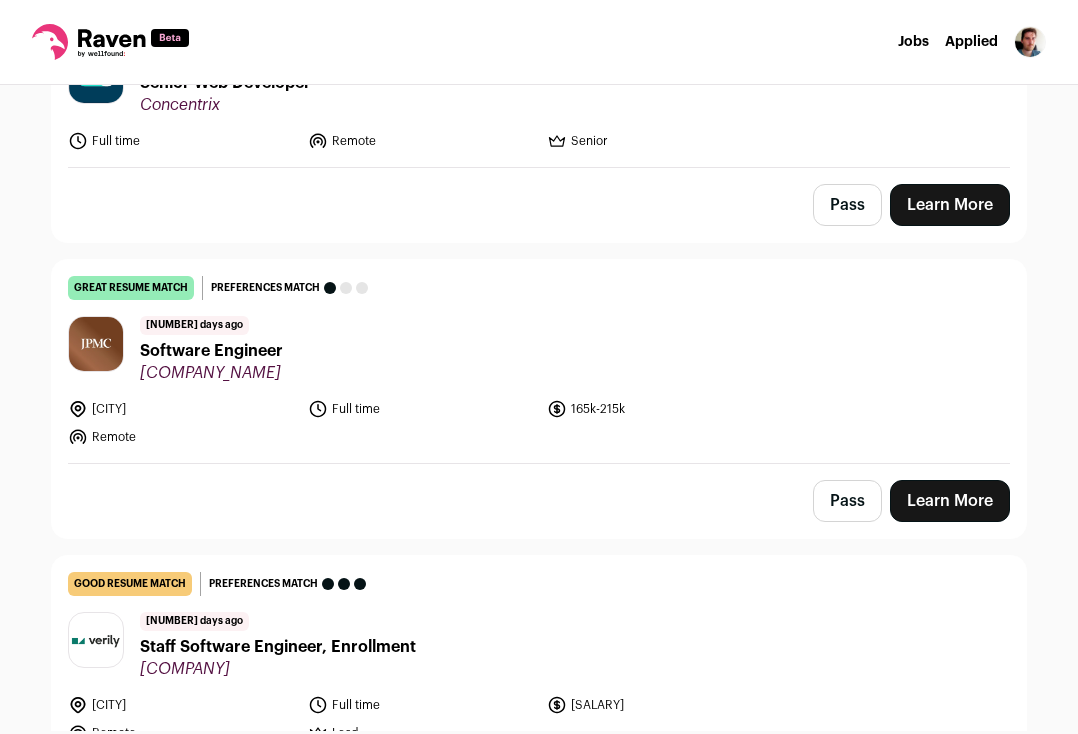 scroll, scrollTop: 13685, scrollLeft: 0, axis: vertical 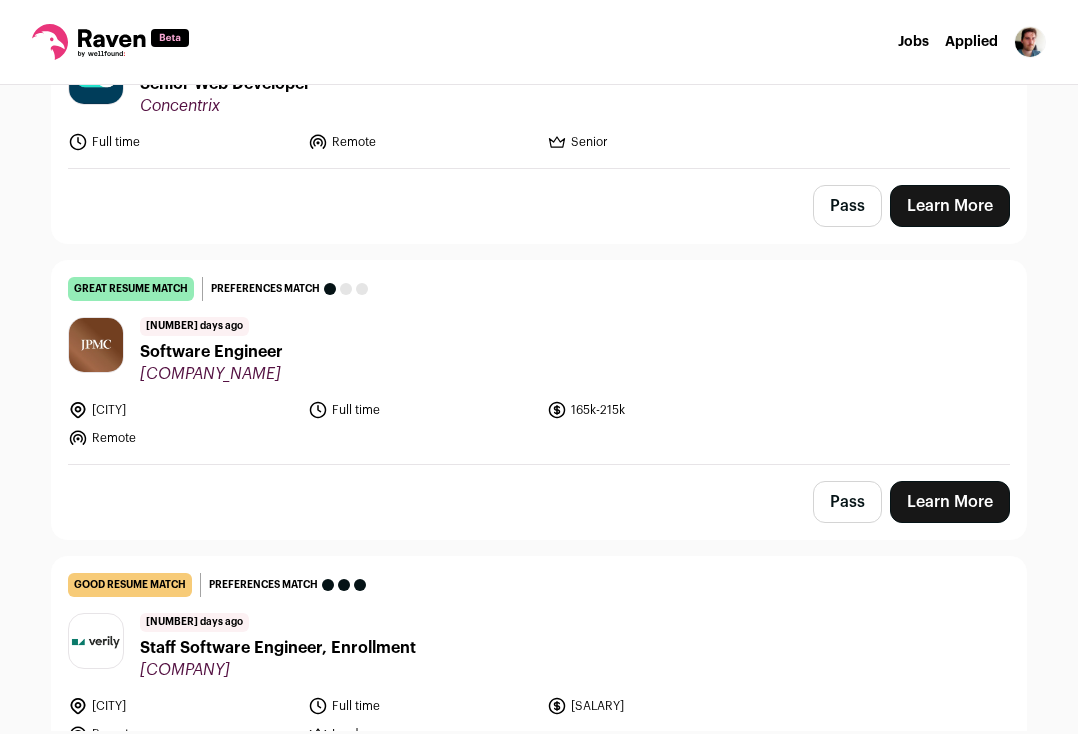 click on "Software Engineer" at bounding box center [211, 352] 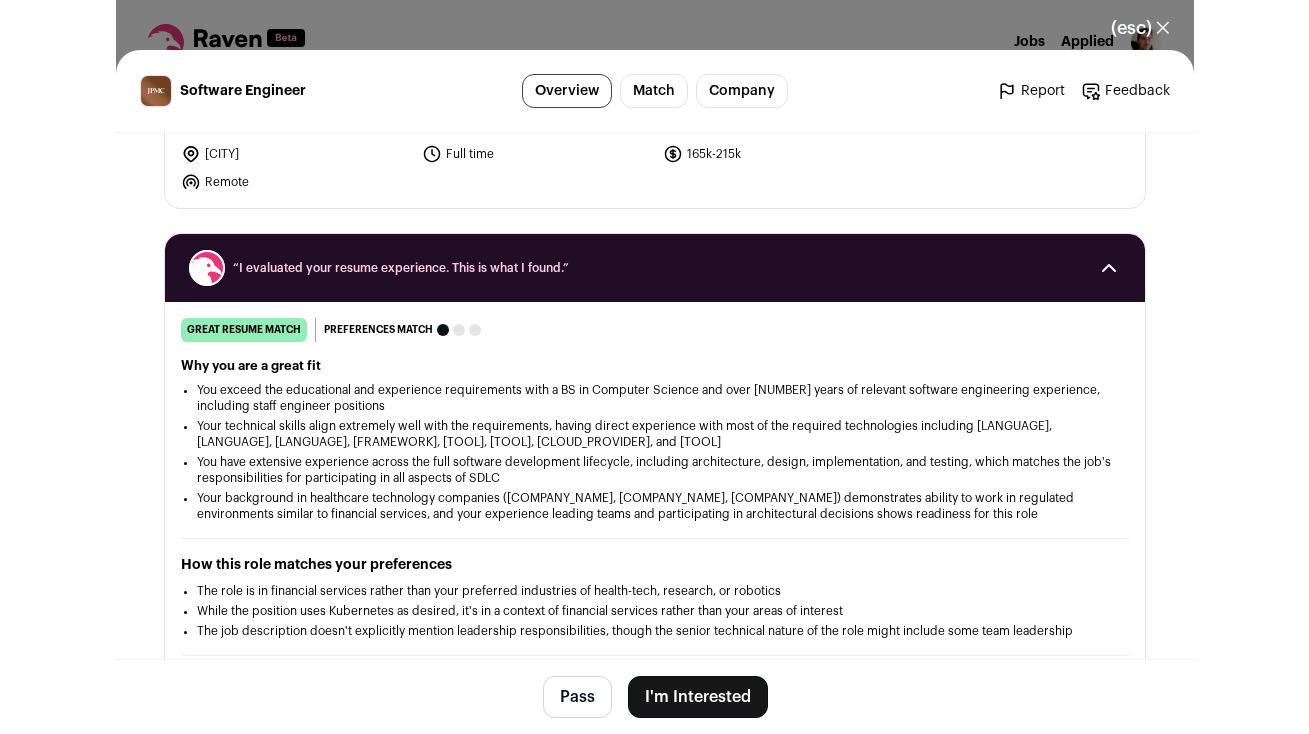 scroll, scrollTop: 202, scrollLeft: 0, axis: vertical 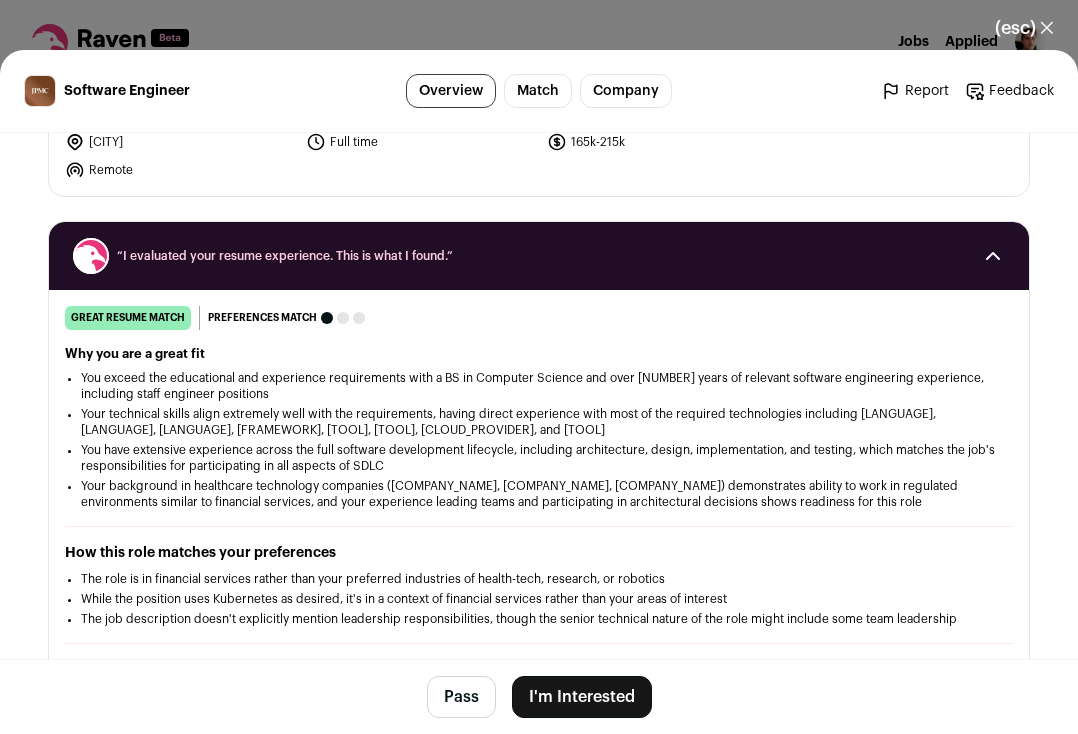 click on "I'm Interested" at bounding box center [582, 697] 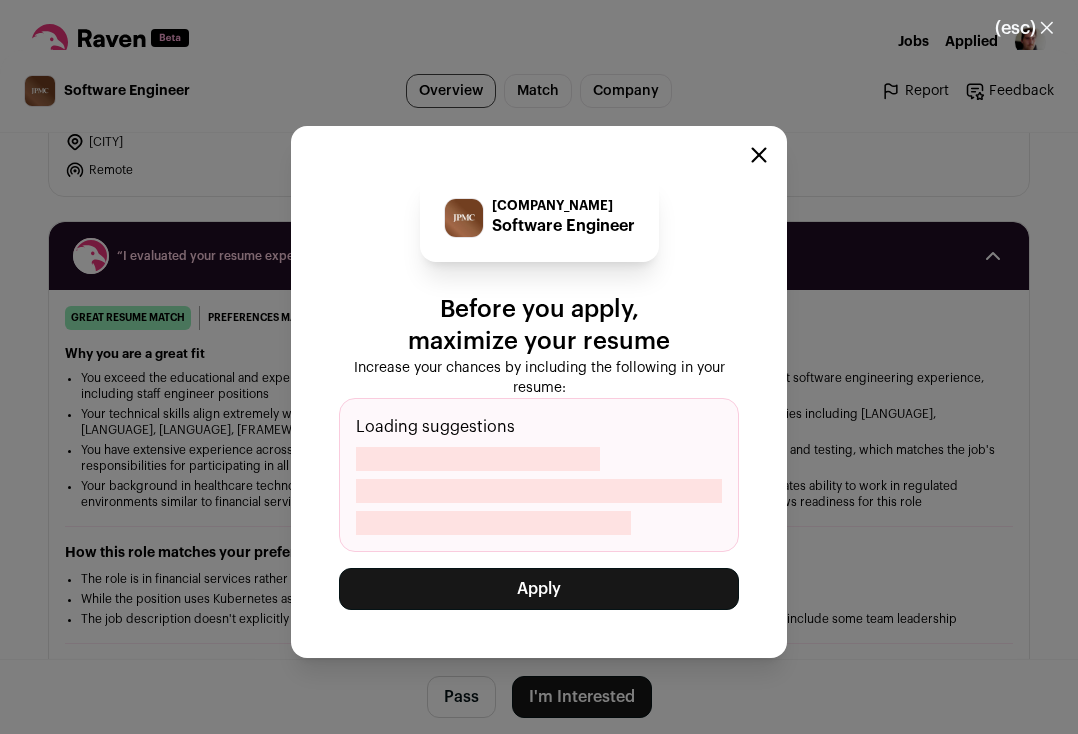 click on "Apply" at bounding box center [539, 589] 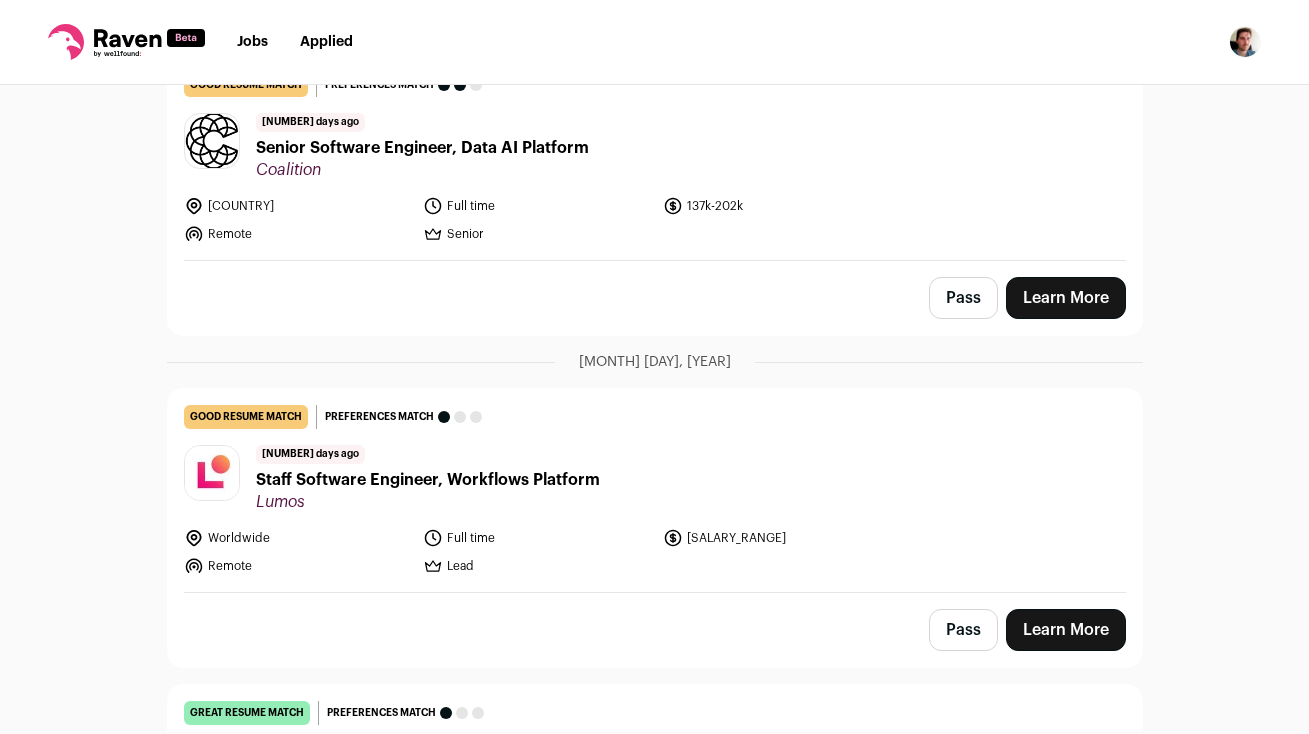scroll, scrollTop: 12355, scrollLeft: 0, axis: vertical 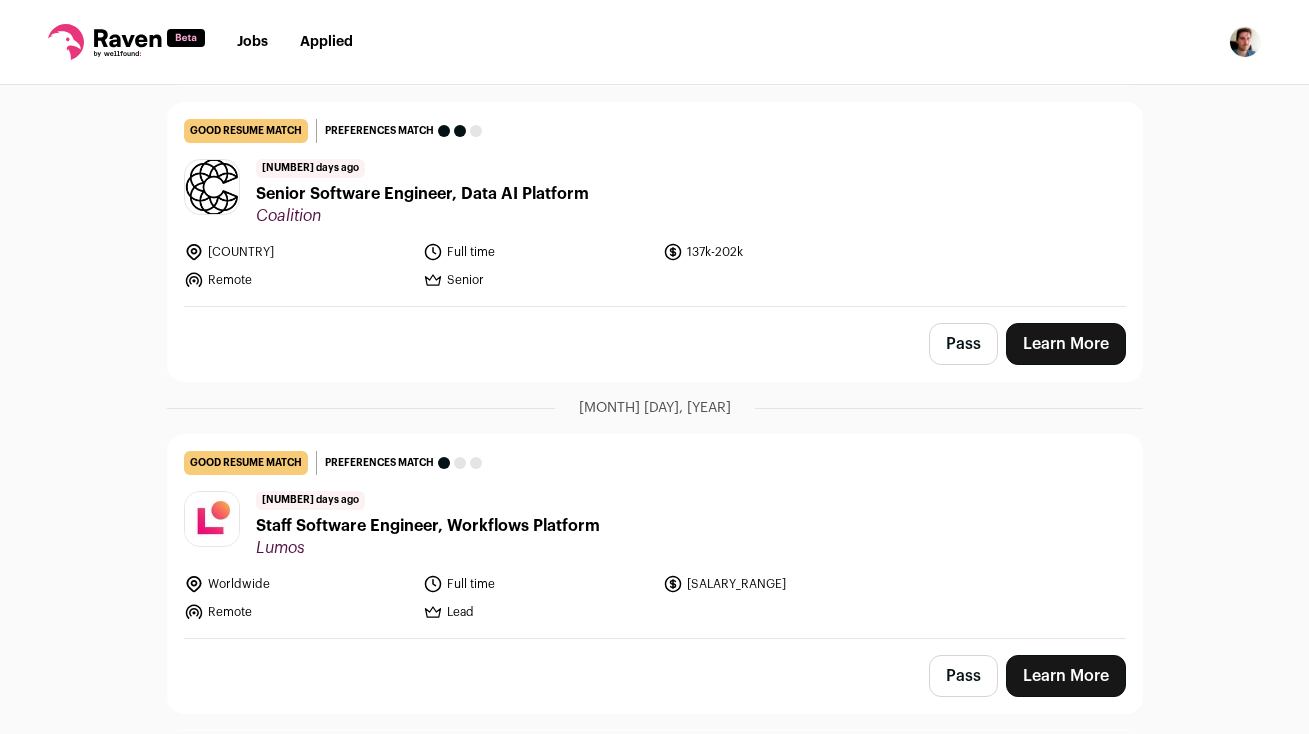 click on "Applied" at bounding box center (326, 42) 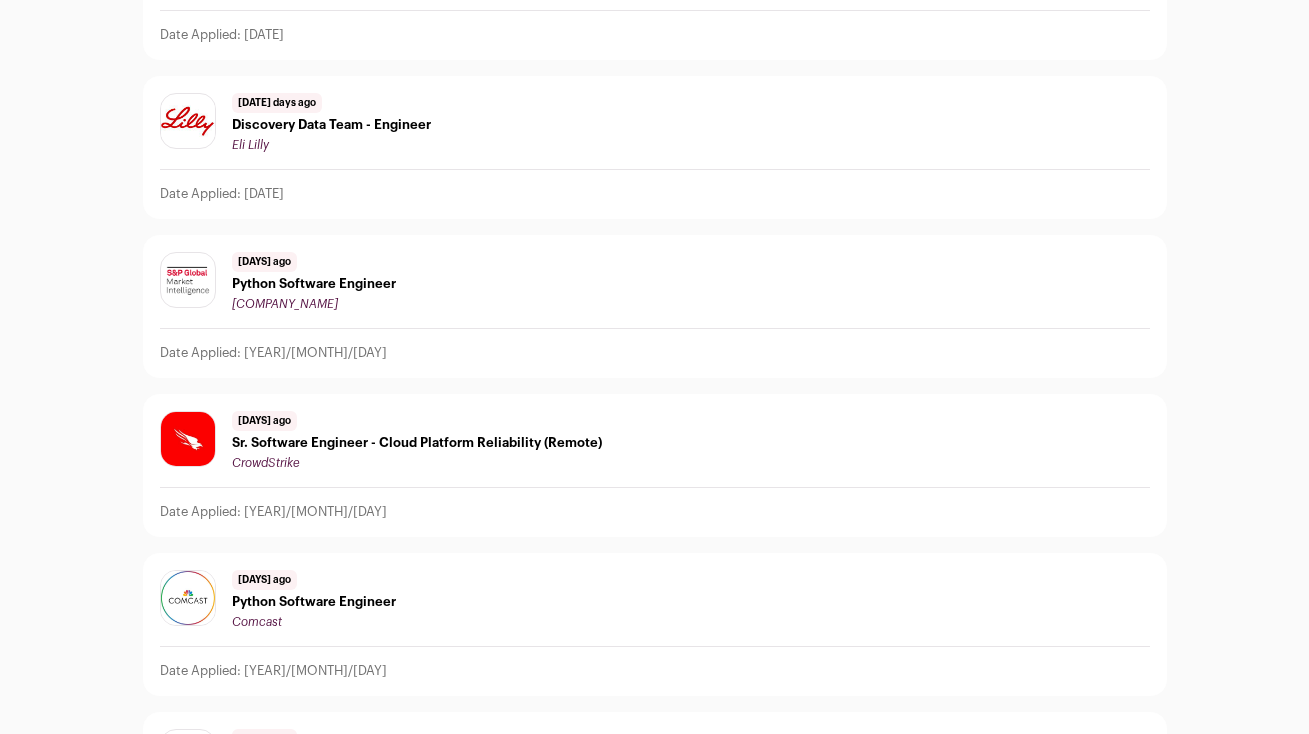 scroll, scrollTop: 1649, scrollLeft: 0, axis: vertical 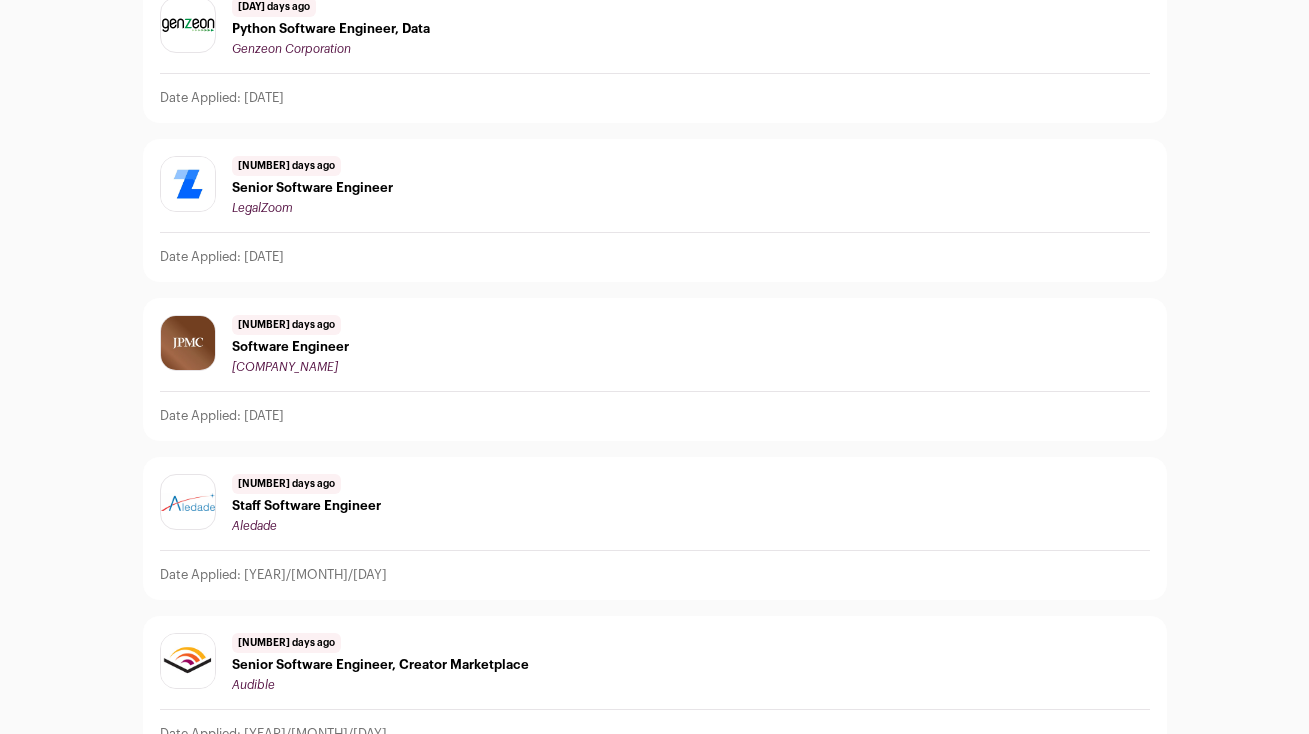 click on "Software Engineer" at bounding box center [290, 347] 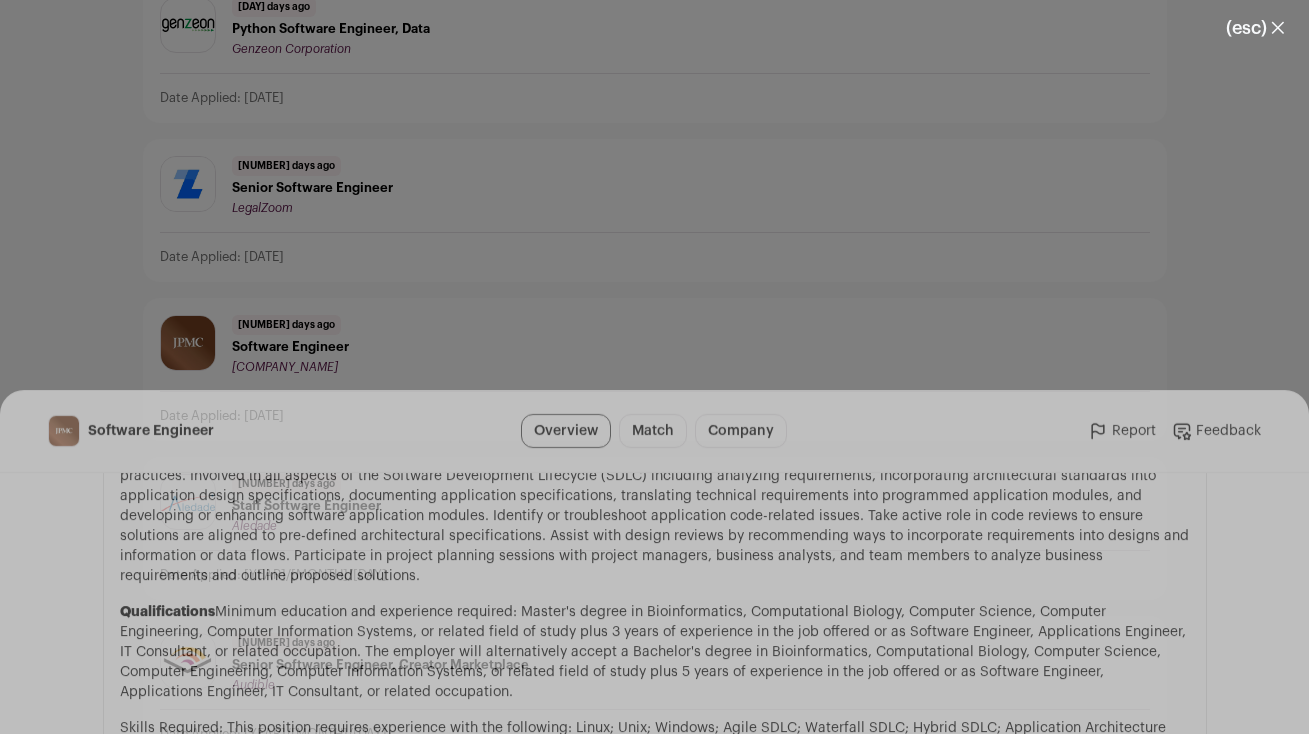 scroll, scrollTop: 1162, scrollLeft: 0, axis: vertical 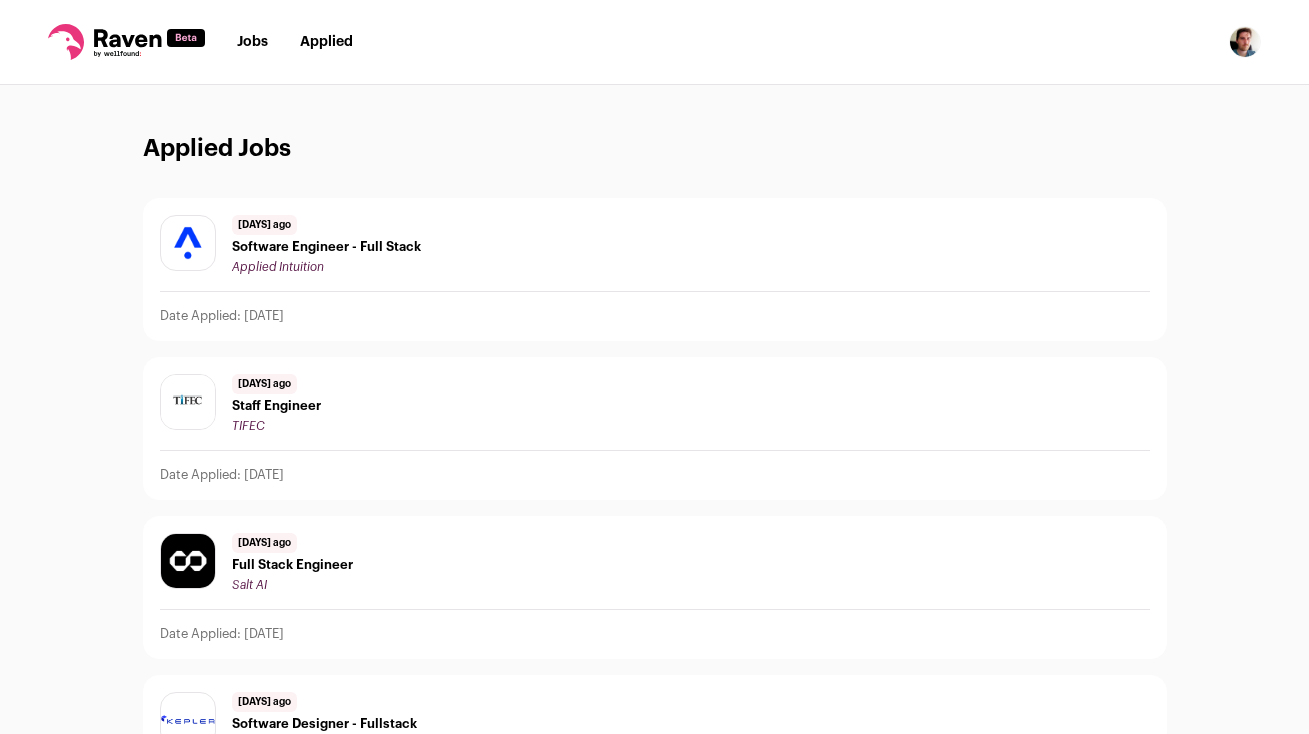click on "Jobs" at bounding box center [252, 42] 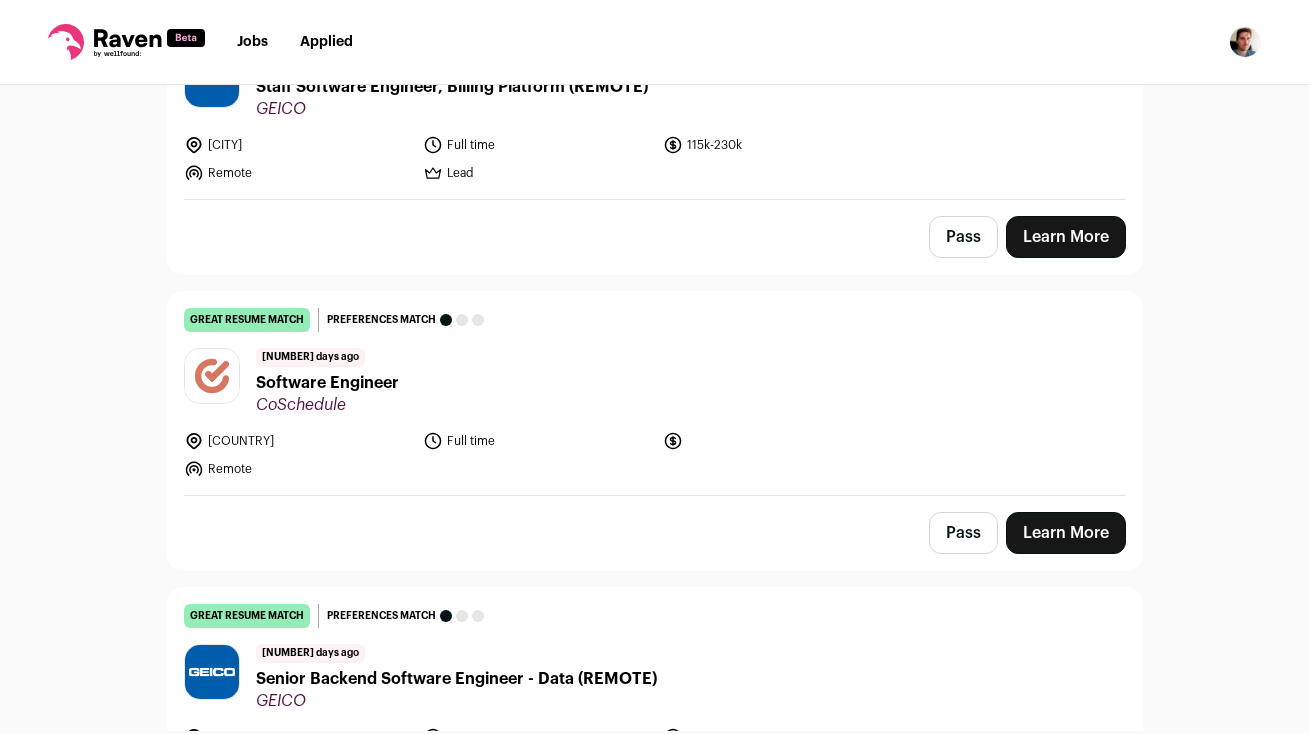 scroll, scrollTop: 3059, scrollLeft: 0, axis: vertical 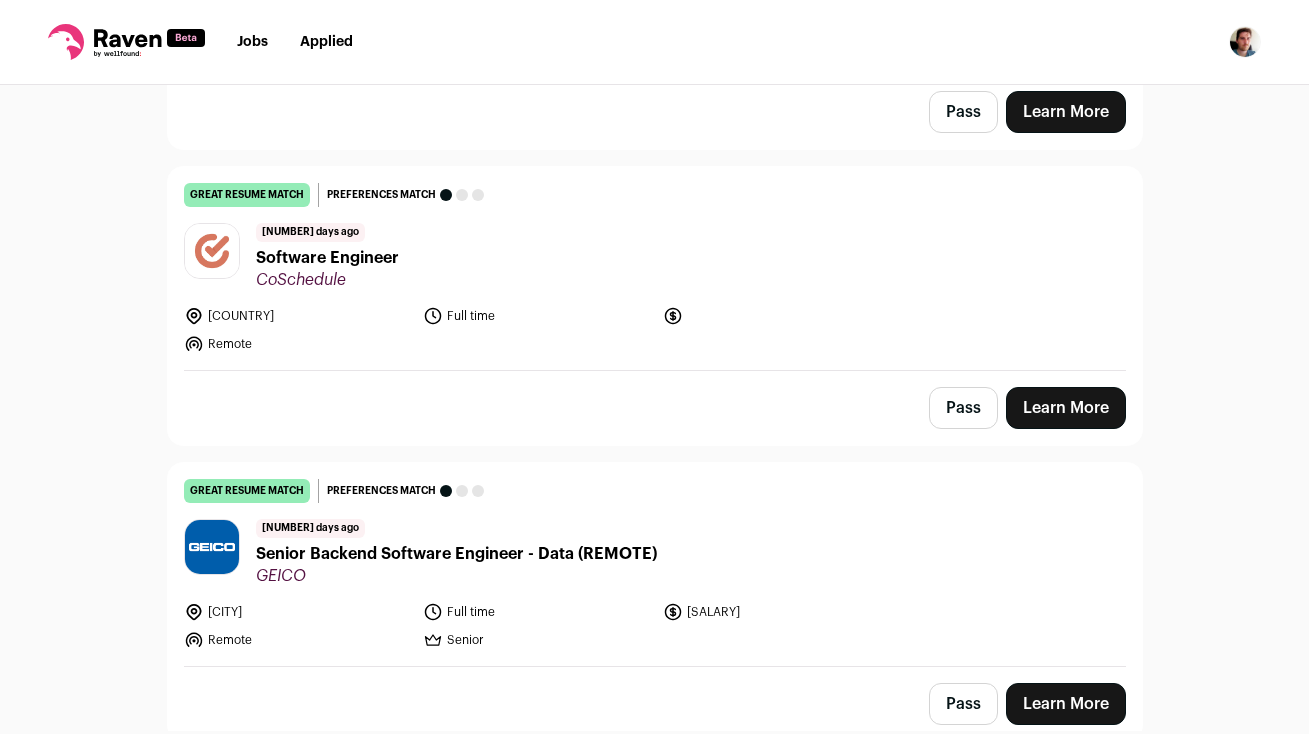 click on "Software Engineer" at bounding box center (327, 258) 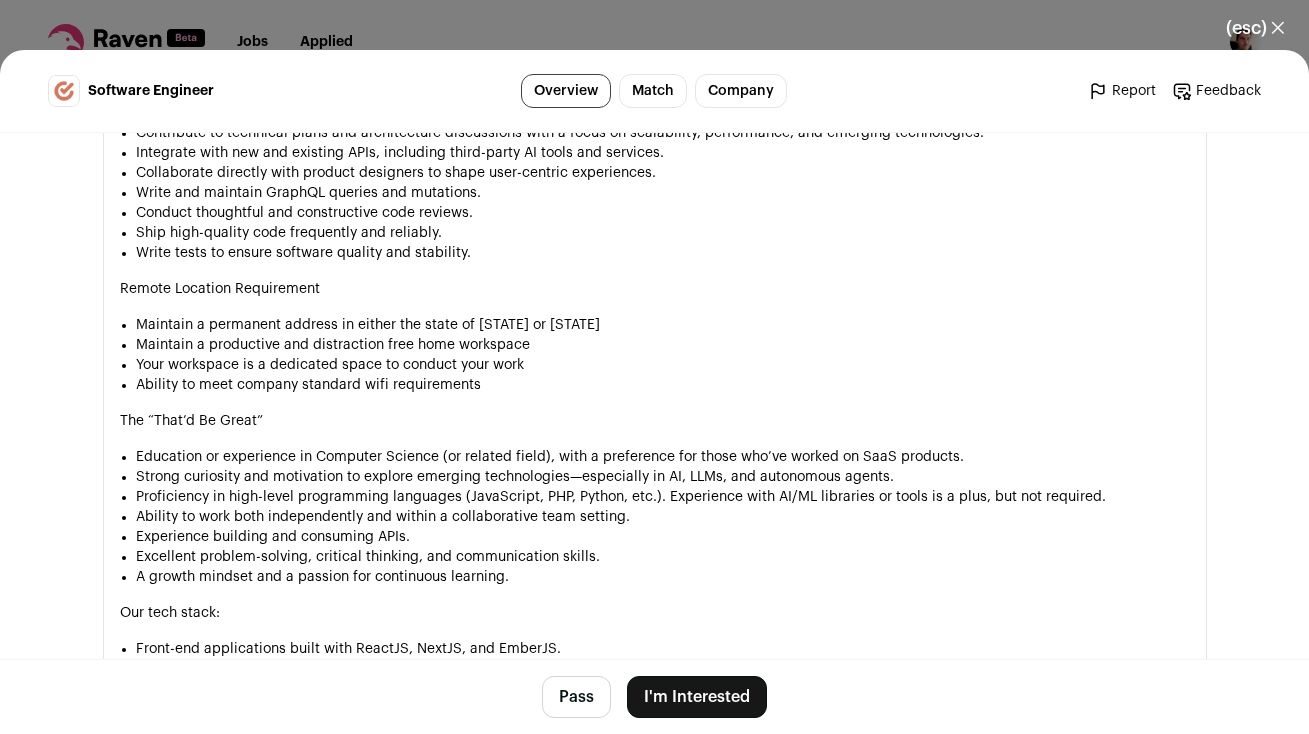 scroll, scrollTop: 1332, scrollLeft: 0, axis: vertical 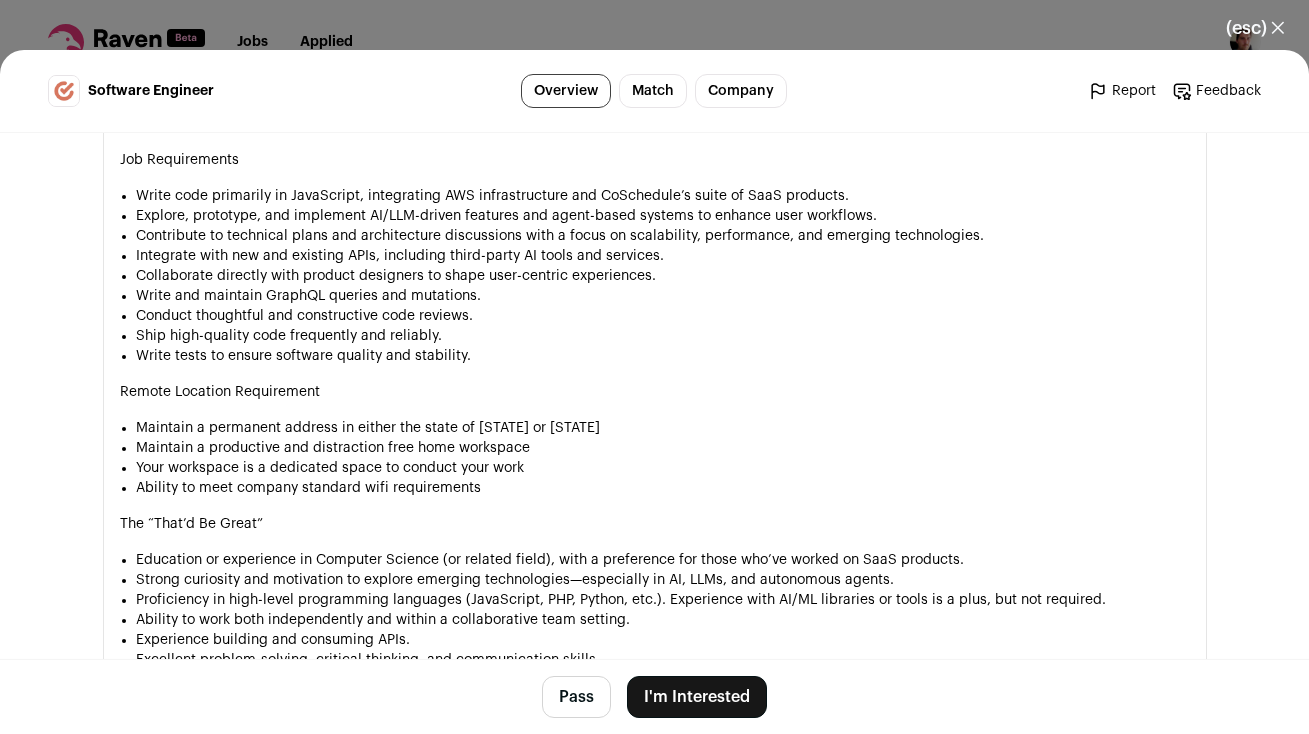 click on "Pass" at bounding box center (576, 697) 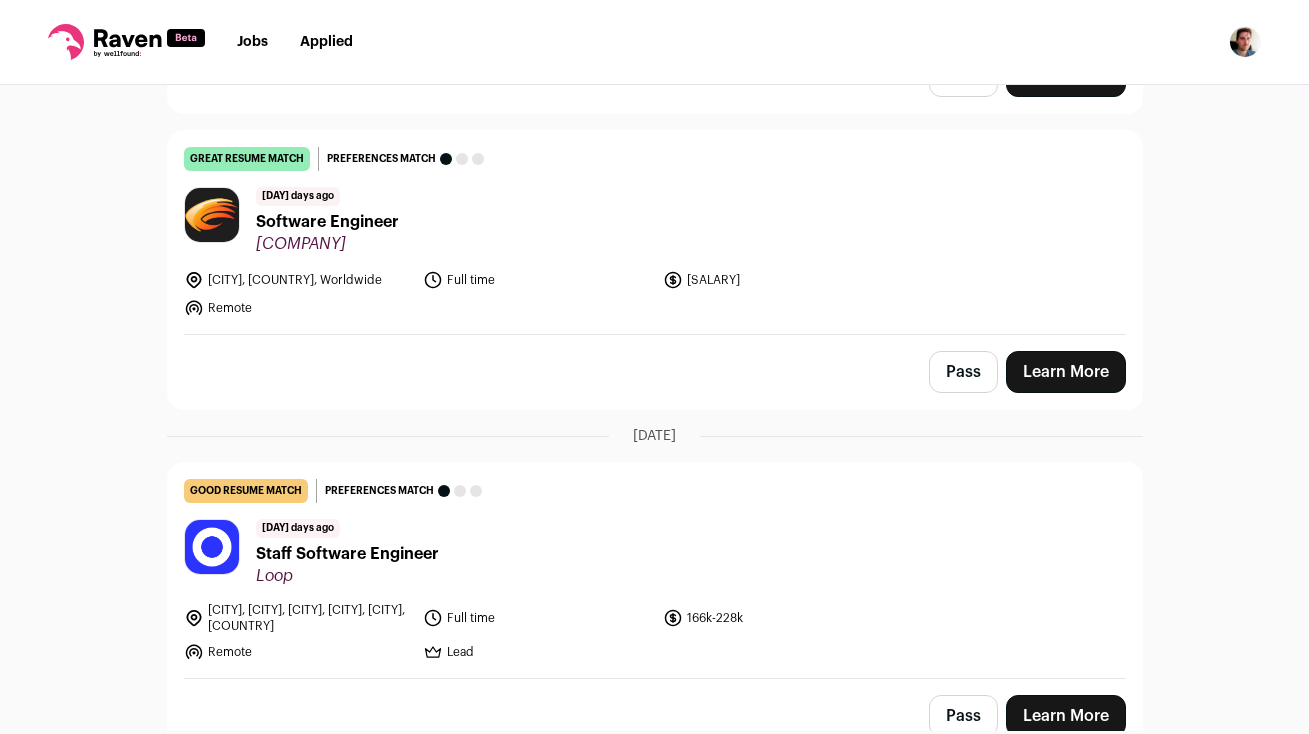 scroll, scrollTop: 7860, scrollLeft: 0, axis: vertical 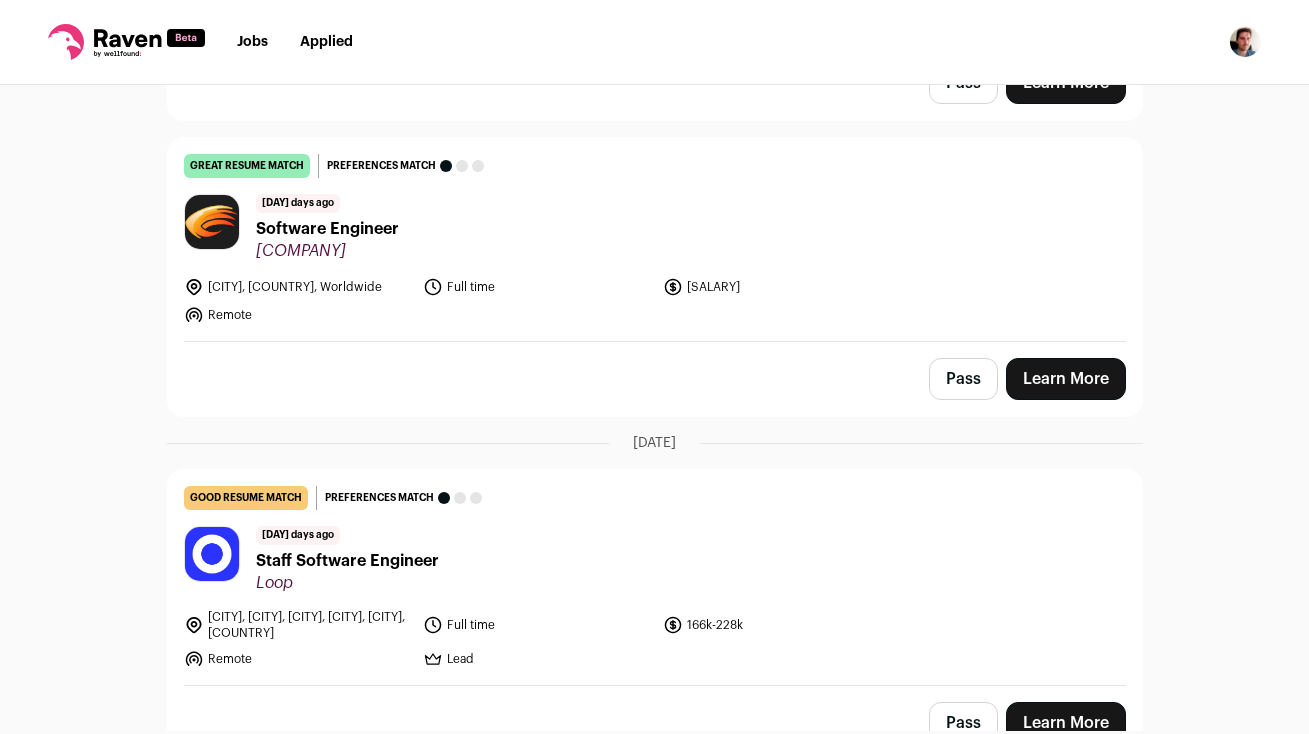 click on "Software Engineer" at bounding box center [327, 229] 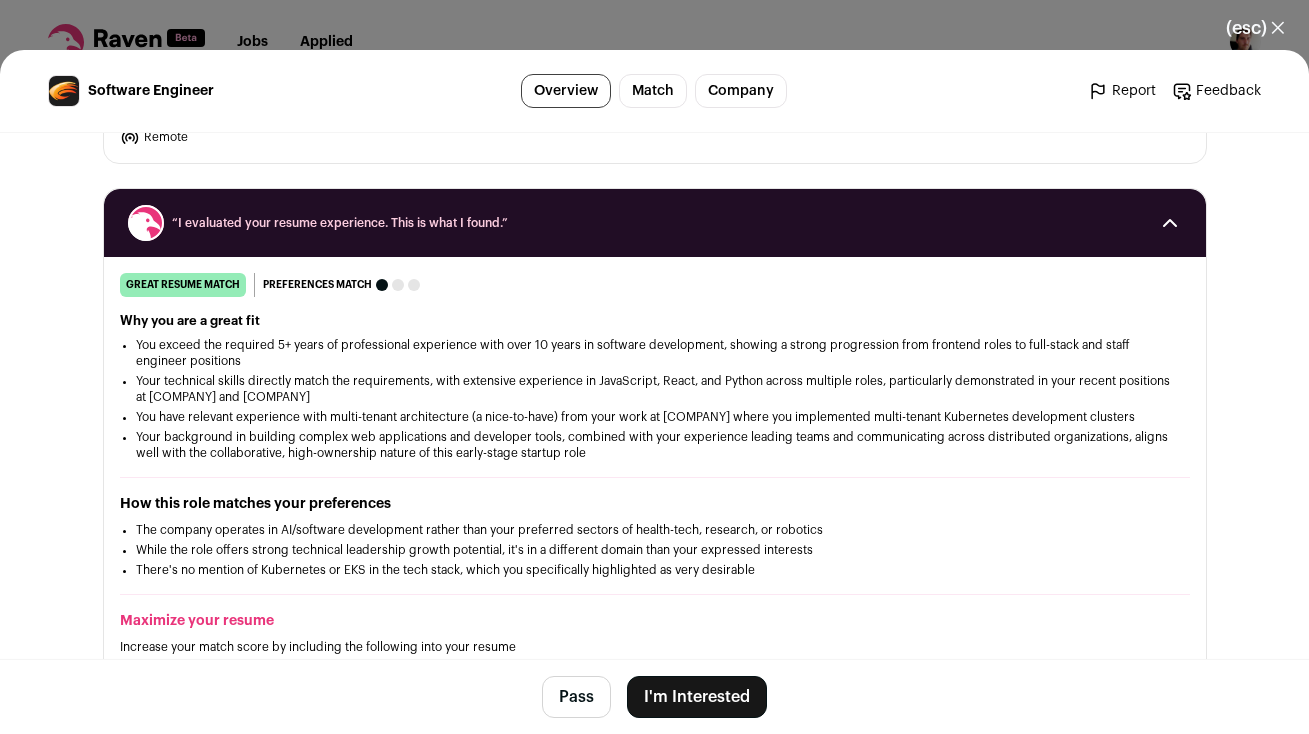 scroll, scrollTop: 0, scrollLeft: 0, axis: both 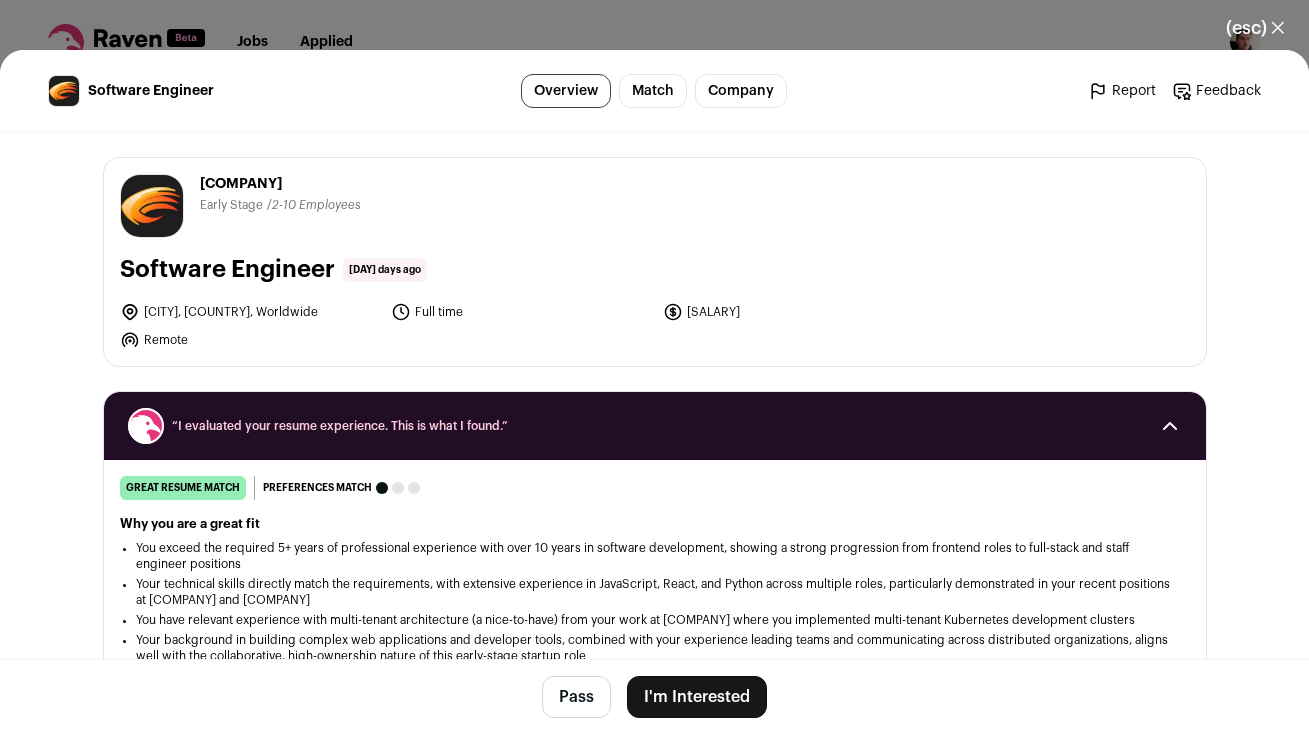 click on "(esc) ✕
Software Engineer
Overview
Match
Company
Report
Feedback
Report
Feedback
Empromptu.ai
empromptu.ai" at bounding box center (654, 367) 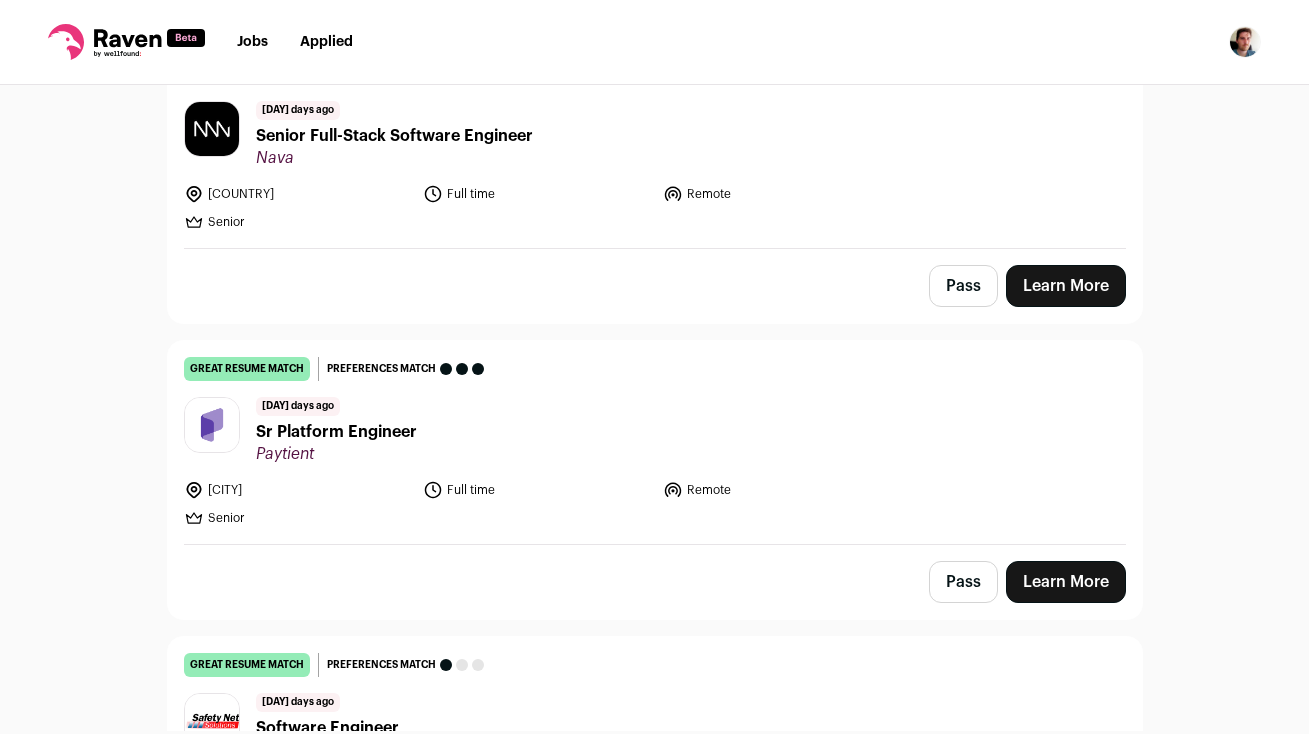 scroll, scrollTop: 10386, scrollLeft: 0, axis: vertical 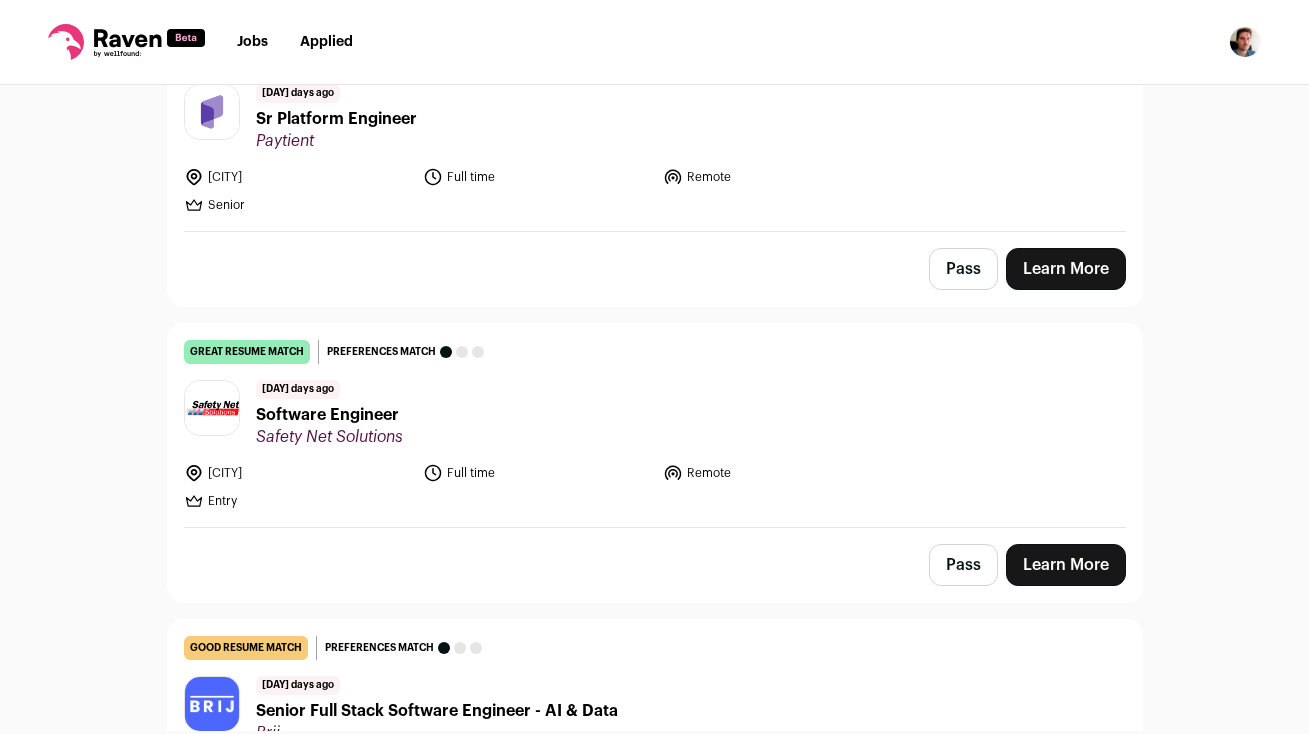 click on "Sr Platform Engineer" at bounding box center (336, 119) 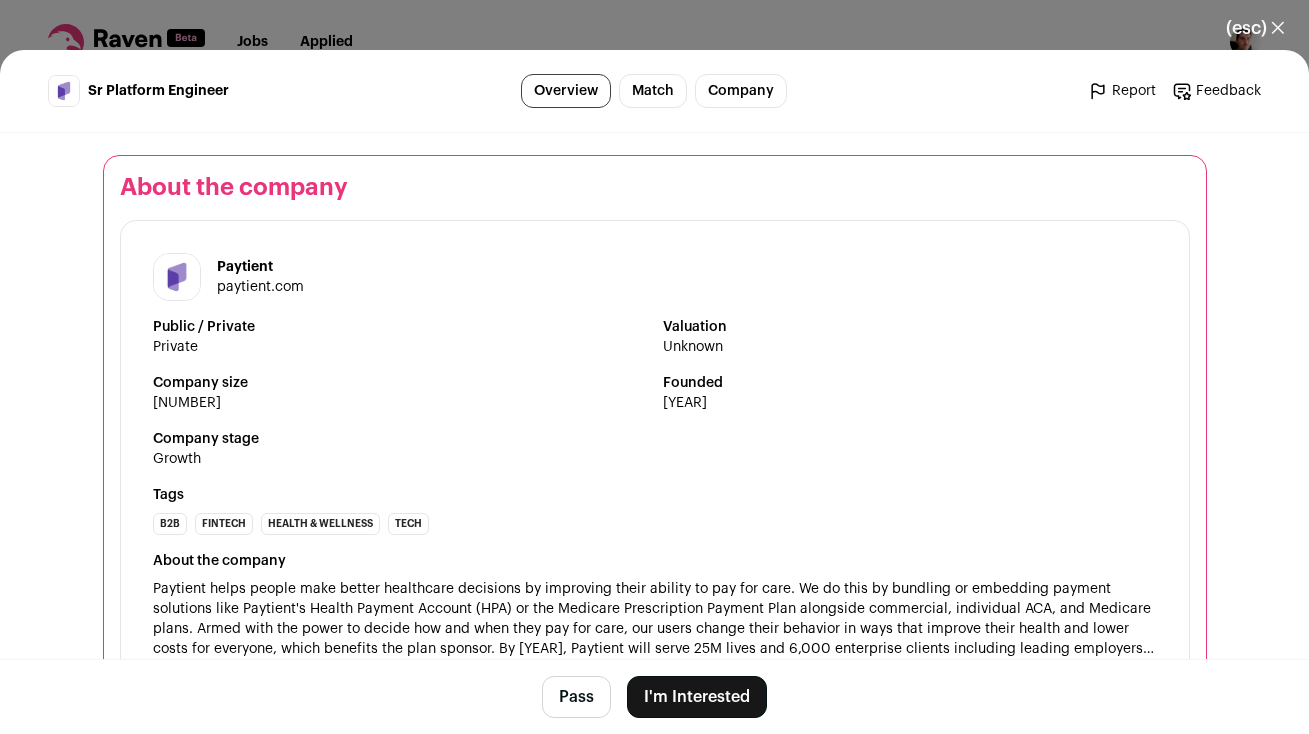 scroll, scrollTop: 2362, scrollLeft: 0, axis: vertical 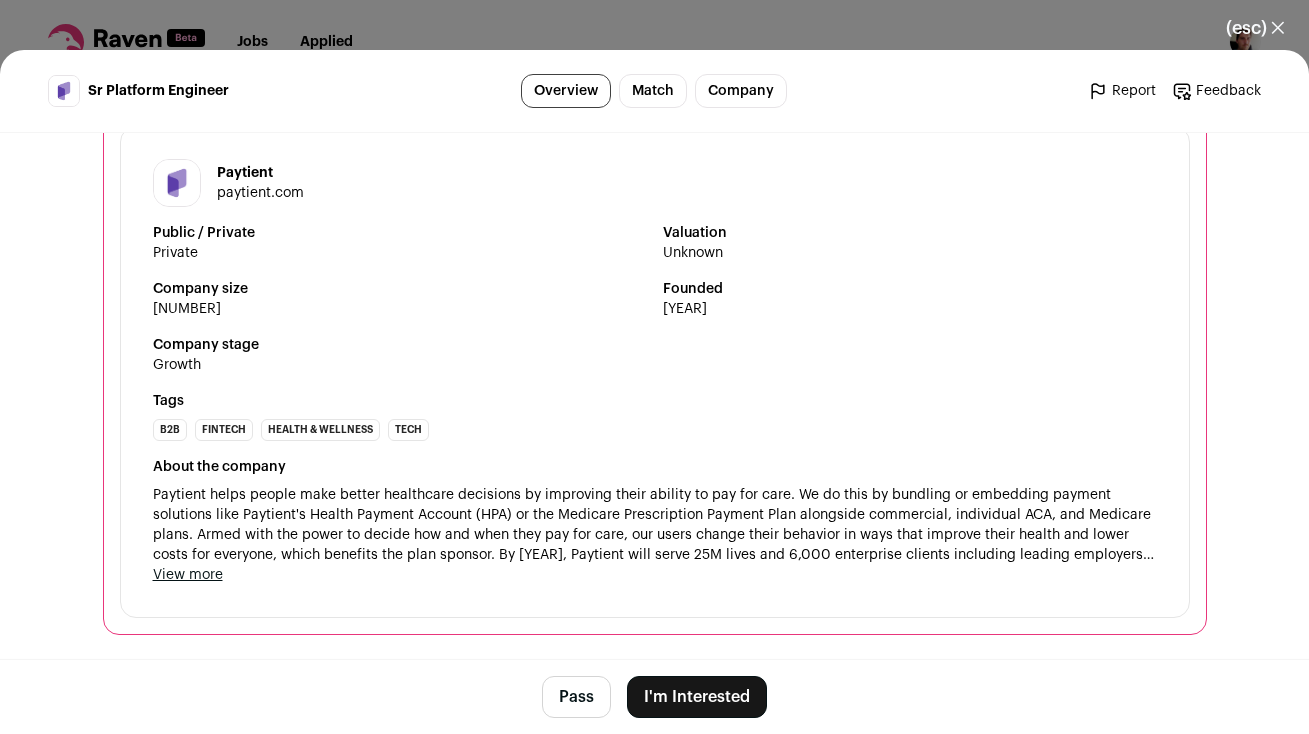 click on "paytient.com" at bounding box center [260, 193] 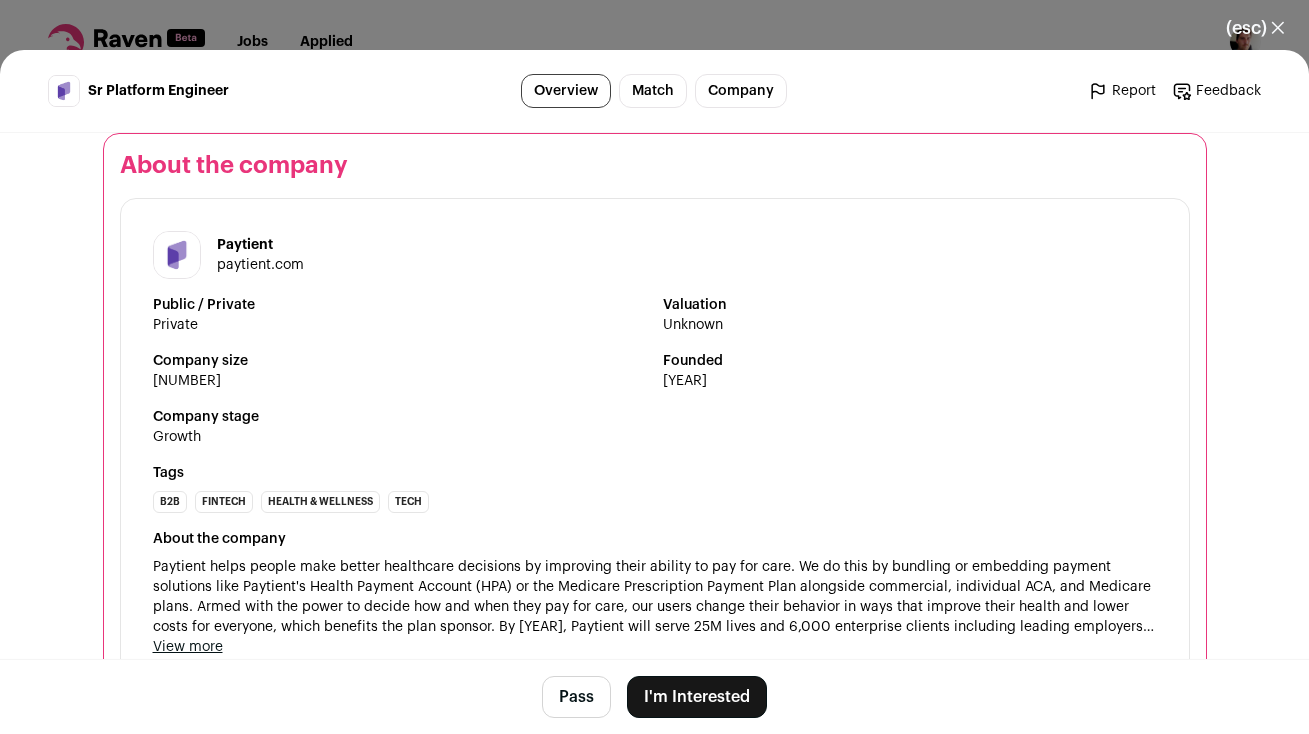 scroll, scrollTop: 2435, scrollLeft: 0, axis: vertical 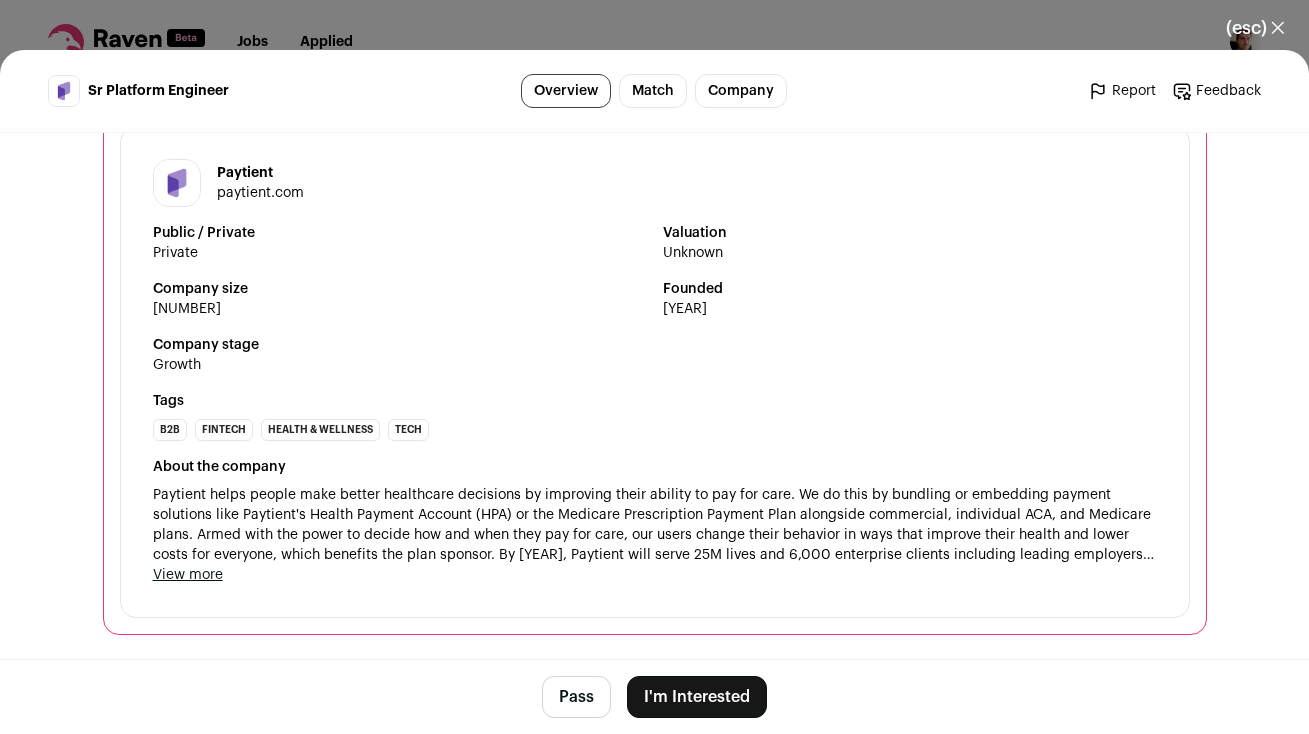 click on "(esc) ✕
Sr Platform Engineer
Overview
Match
Company
Report
Feedback
Report
Feedback
[COMPANY]
[COMPANY_URL]" at bounding box center (654, 367) 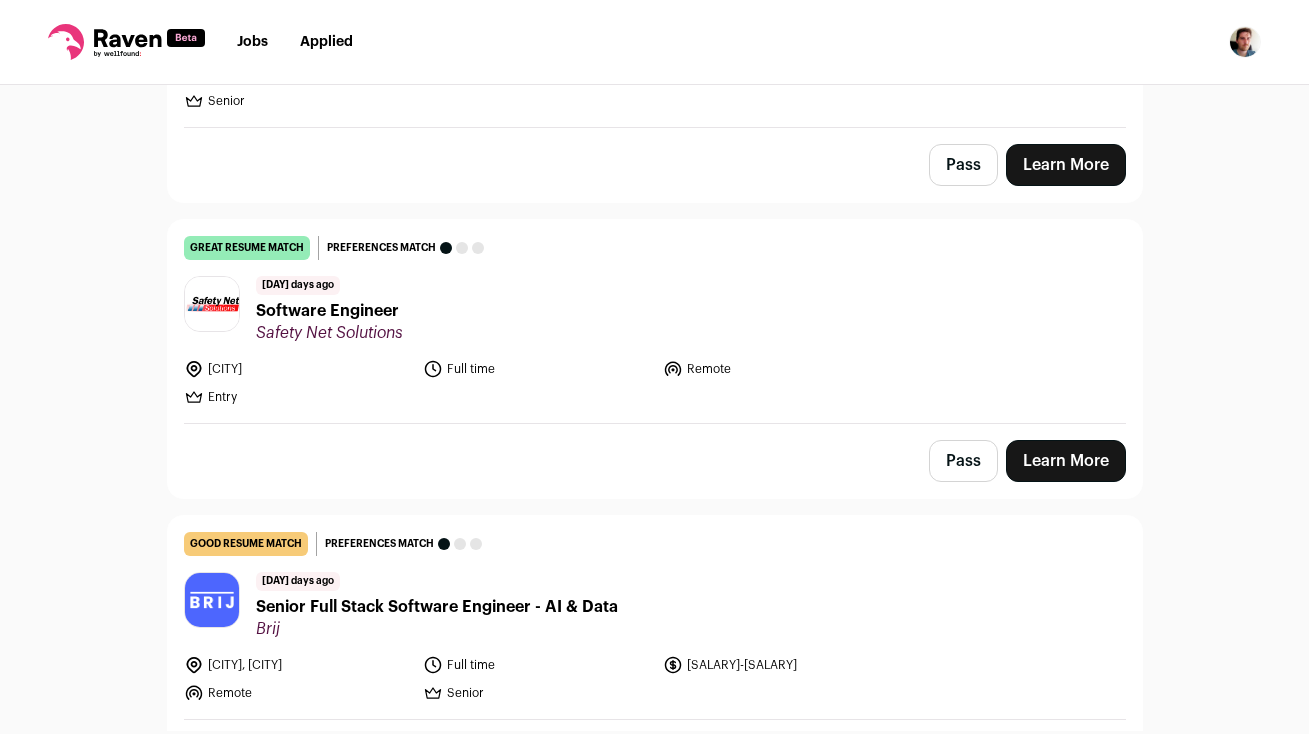 scroll, scrollTop: 10494, scrollLeft: 0, axis: vertical 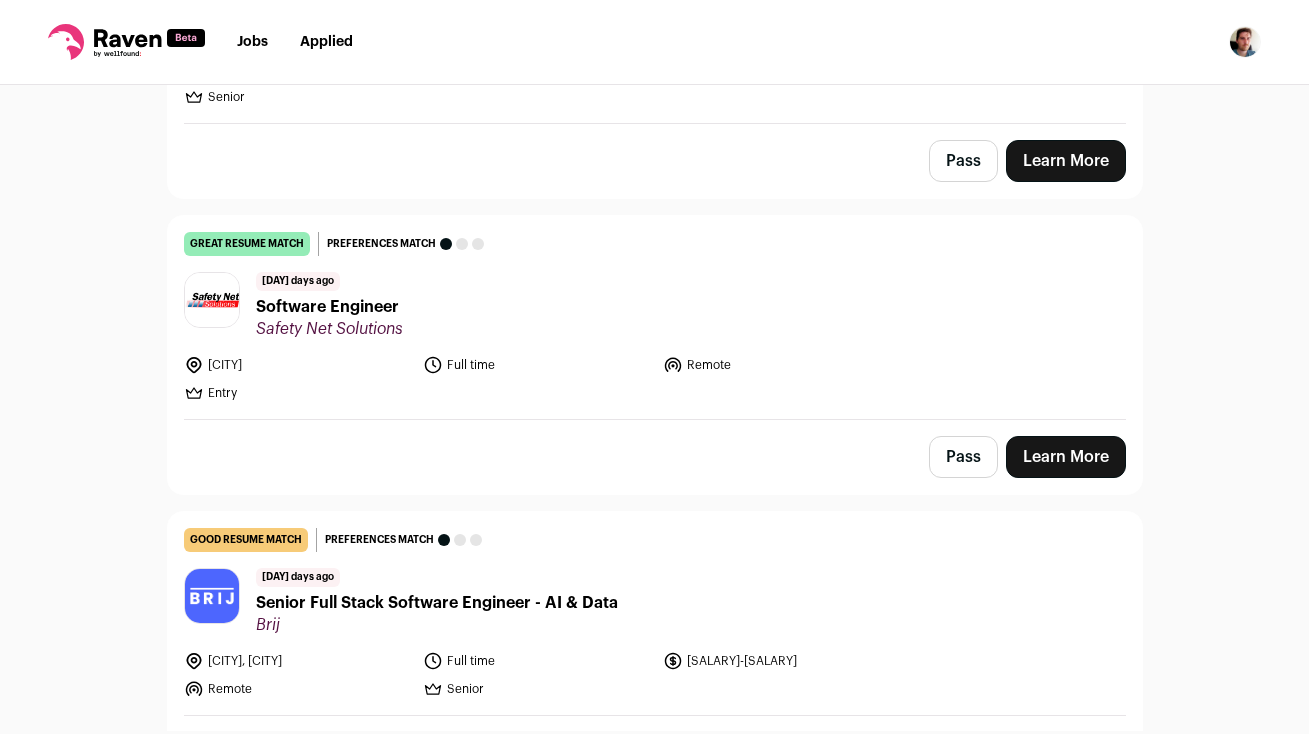 click on "[NUMBER] days ago
[JOB_TITLE]
[COMPANY_NAME]" at bounding box center (329, 305) 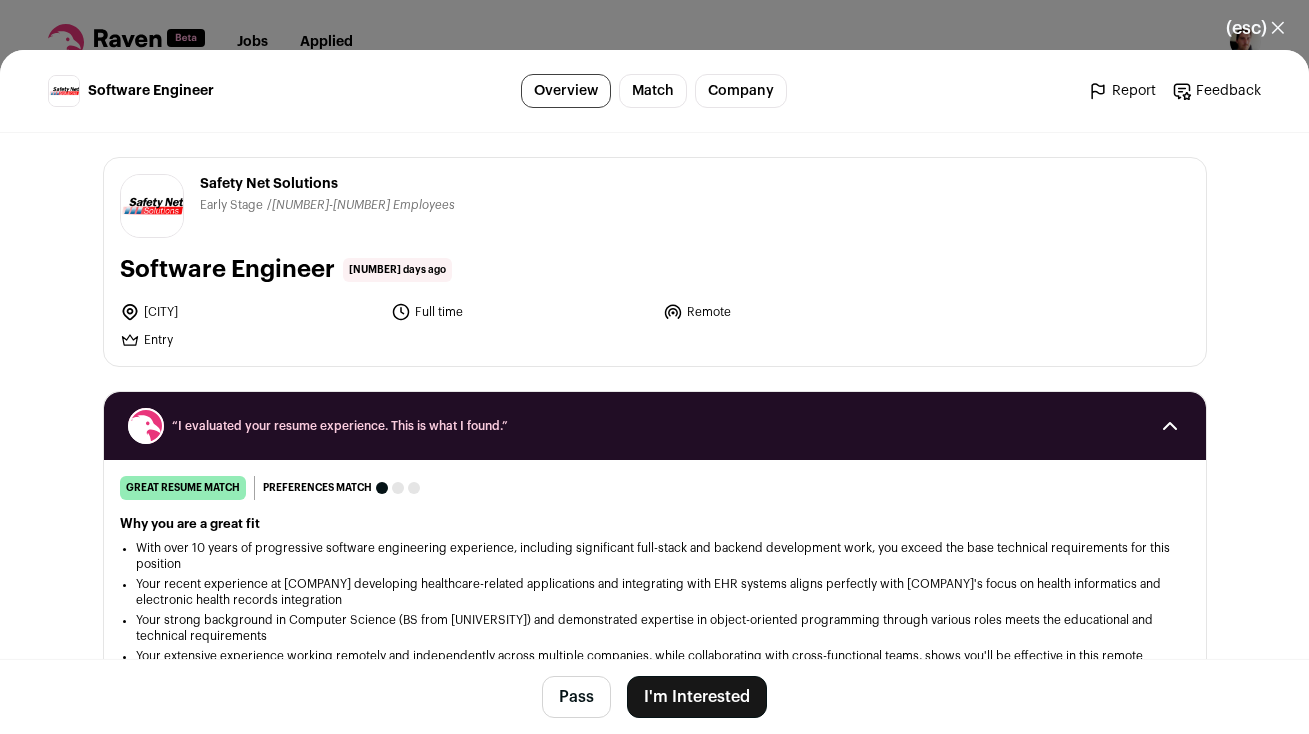 click on "Date Applied: [YEAR]/[MONTH]/[DAY]" at bounding box center [654, 367] 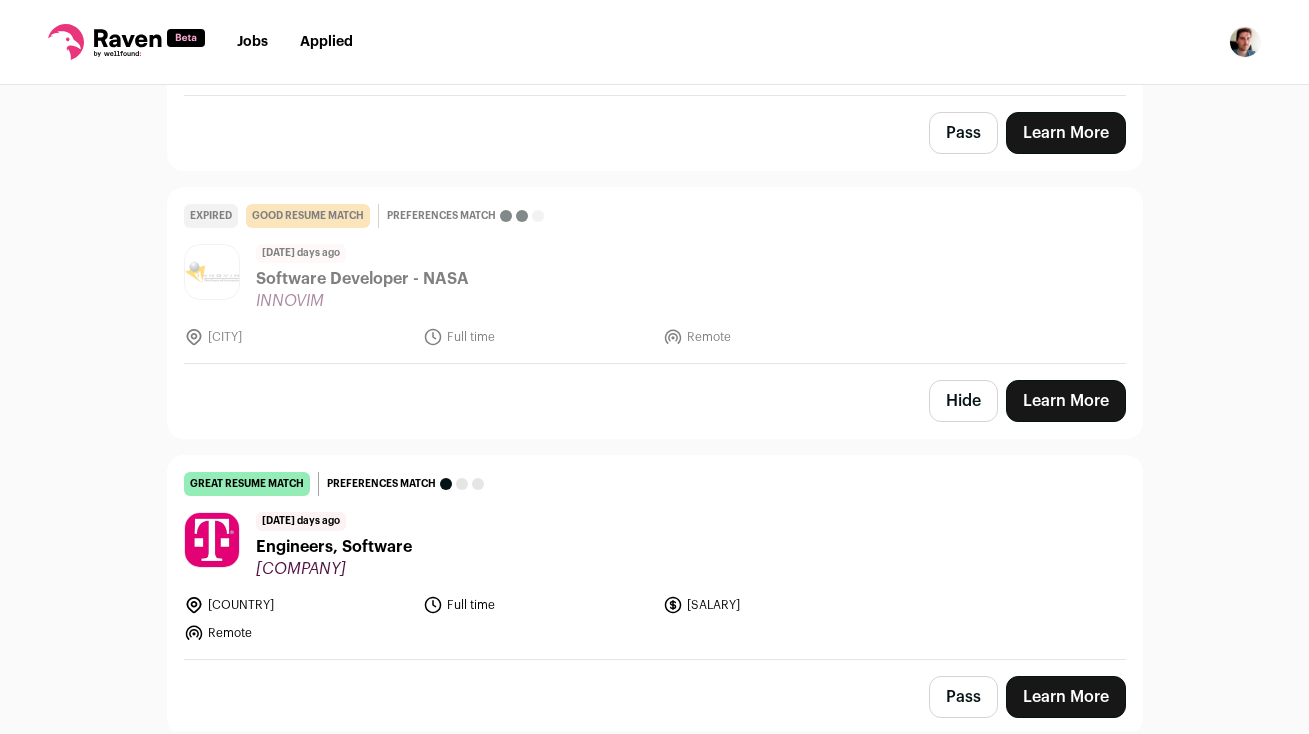 scroll, scrollTop: 15009, scrollLeft: 0, axis: vertical 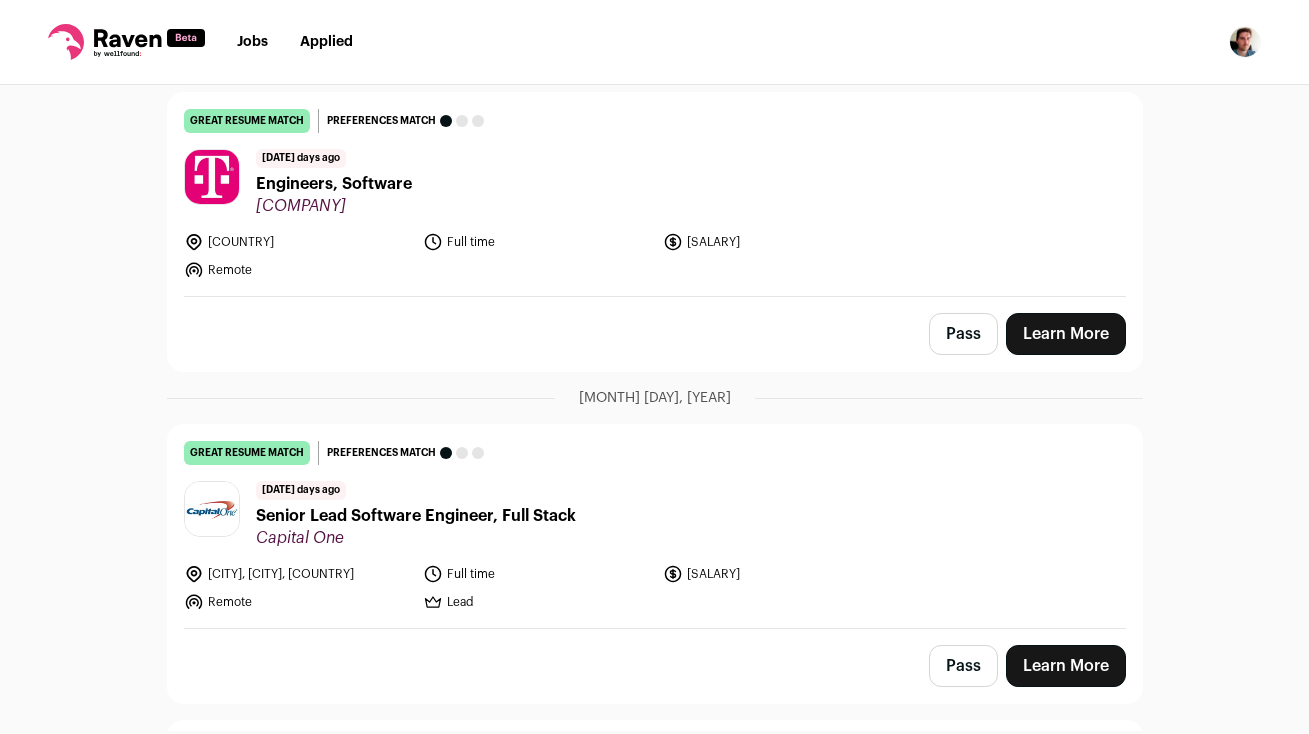 click on "Engineers, Software" at bounding box center (334, 184) 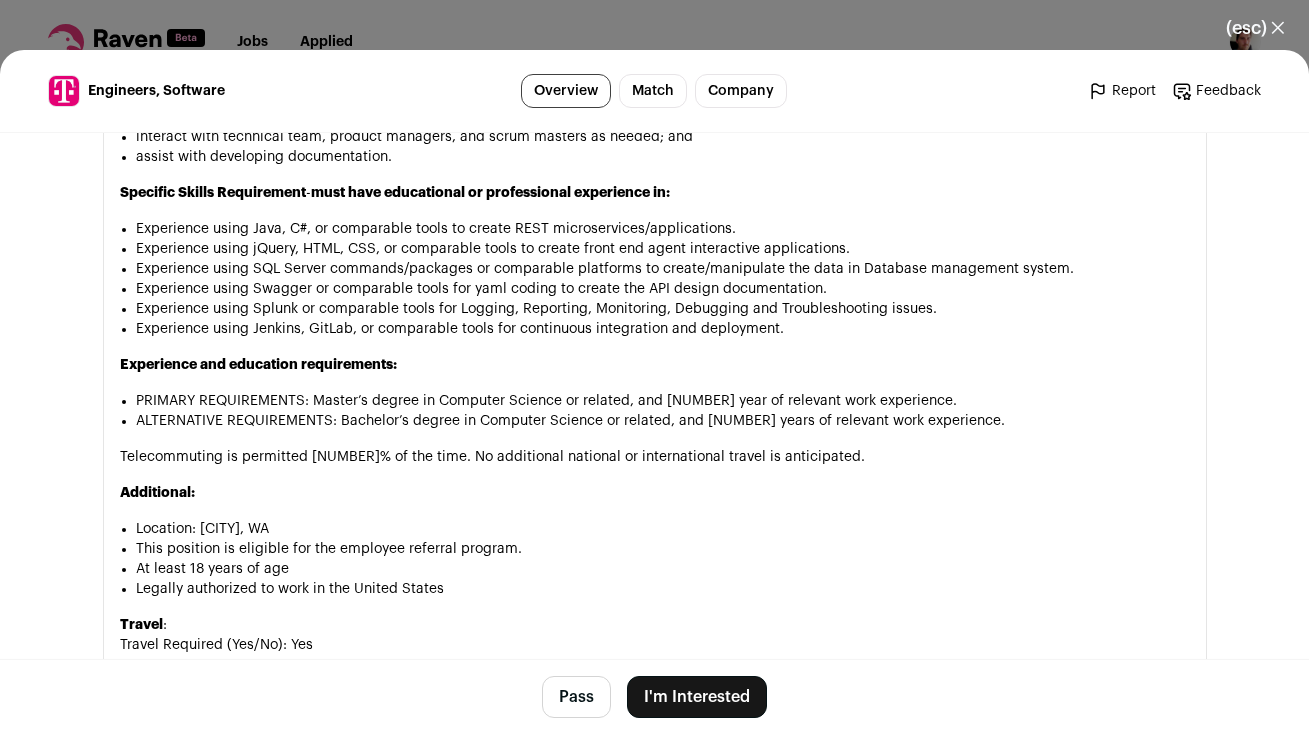 scroll, scrollTop: 1407, scrollLeft: 0, axis: vertical 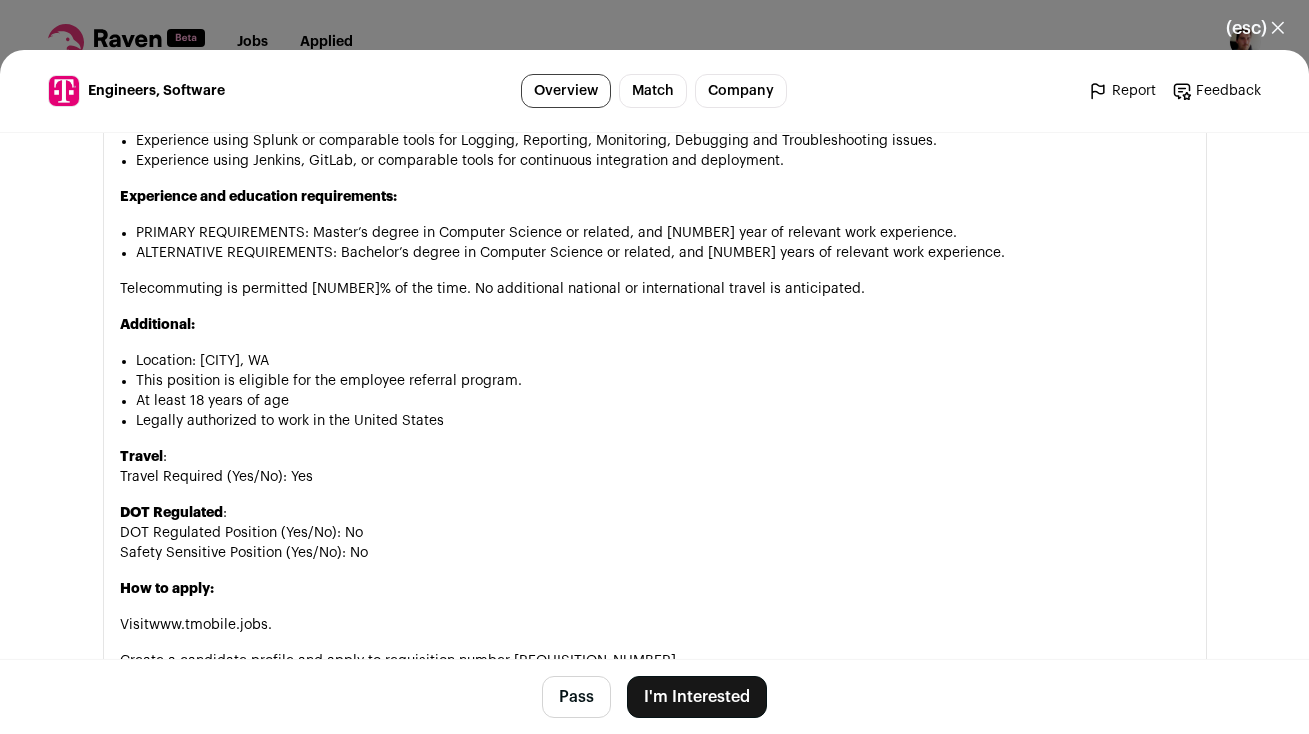 click on "(esc) ✕
Engineers, Software
Overview
Match
Company
Report
Feedback
Report
Feedback
[COMPANY]
[COMPANY_URL]" at bounding box center (654, 367) 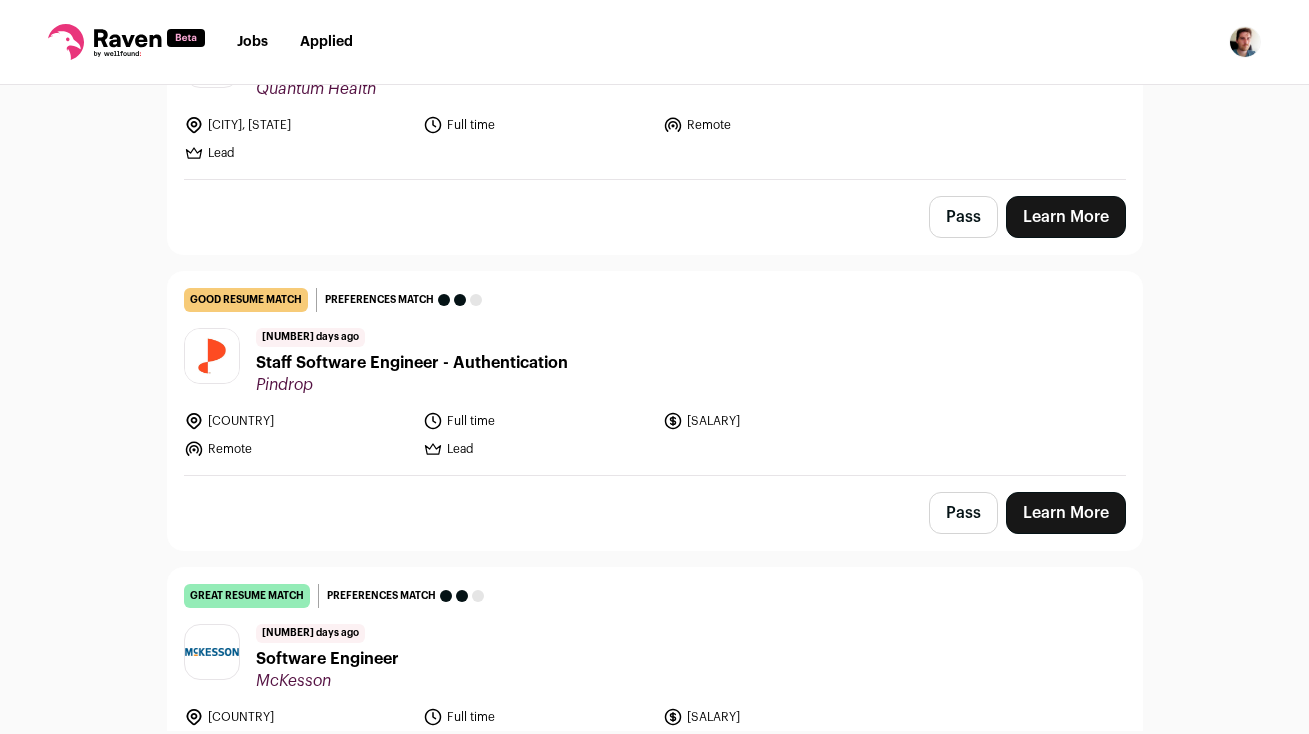 scroll, scrollTop: 19810, scrollLeft: 0, axis: vertical 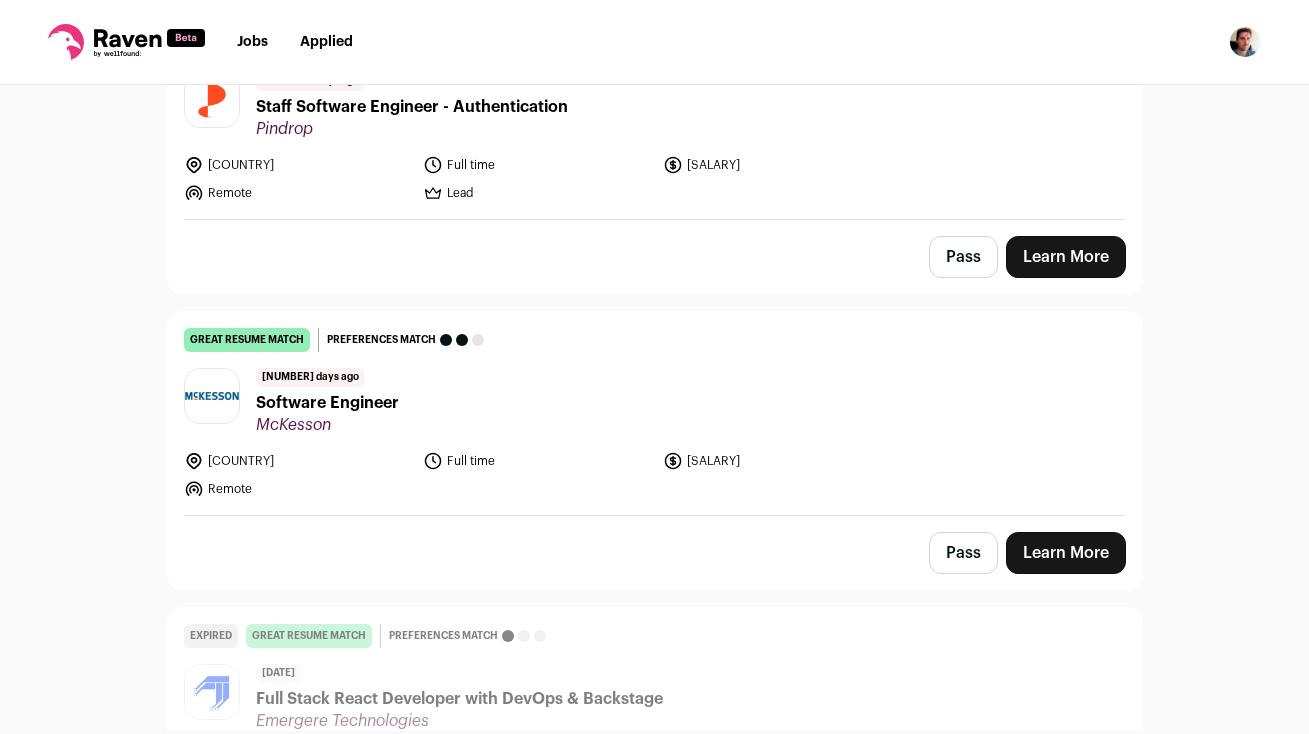 click on "Staff Software Engineer - Authentication" at bounding box center [412, 107] 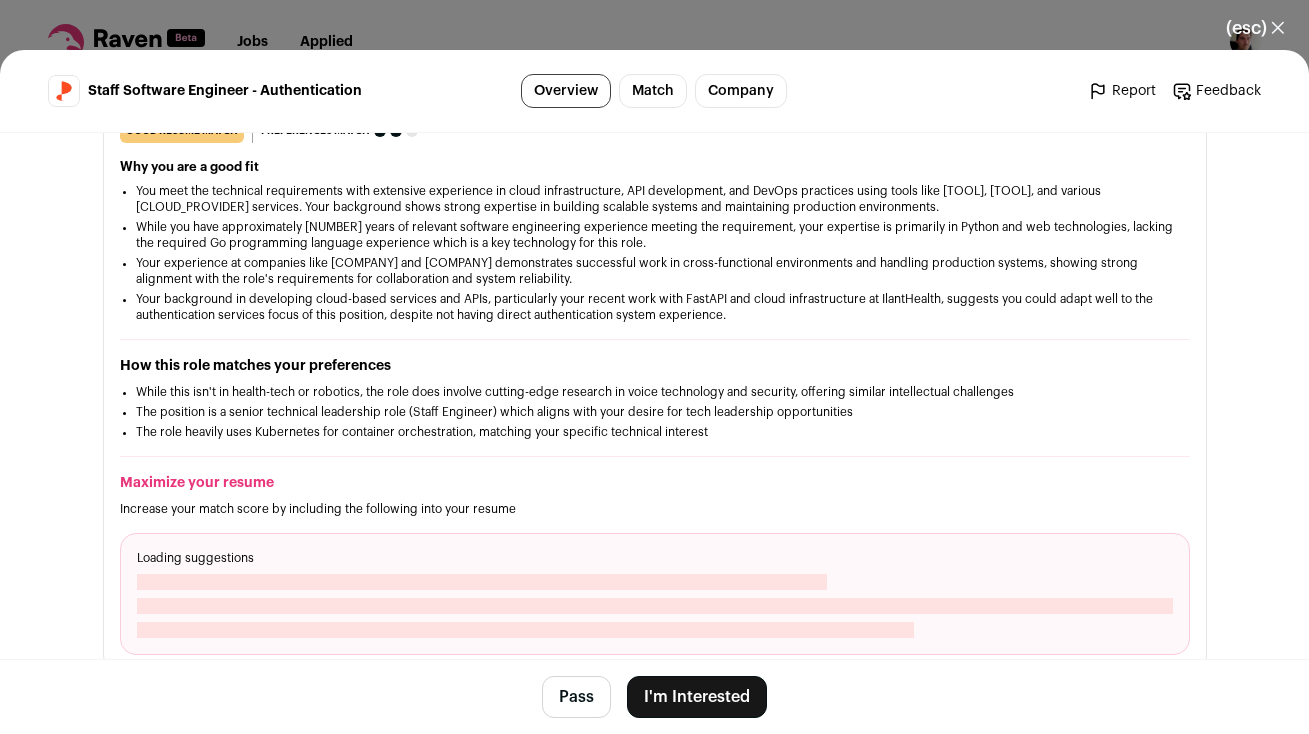 scroll, scrollTop: 0, scrollLeft: 0, axis: both 